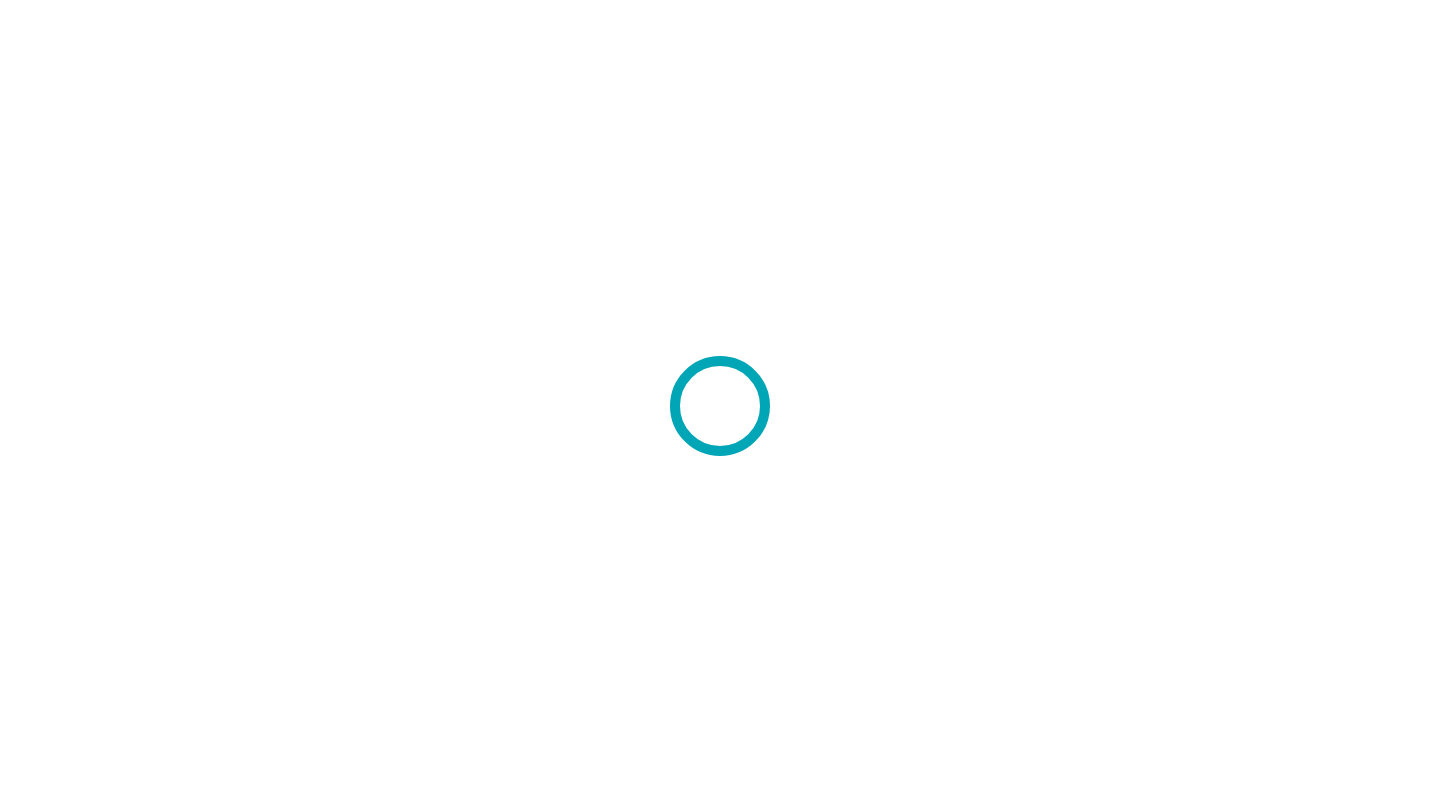 scroll, scrollTop: 0, scrollLeft: 0, axis: both 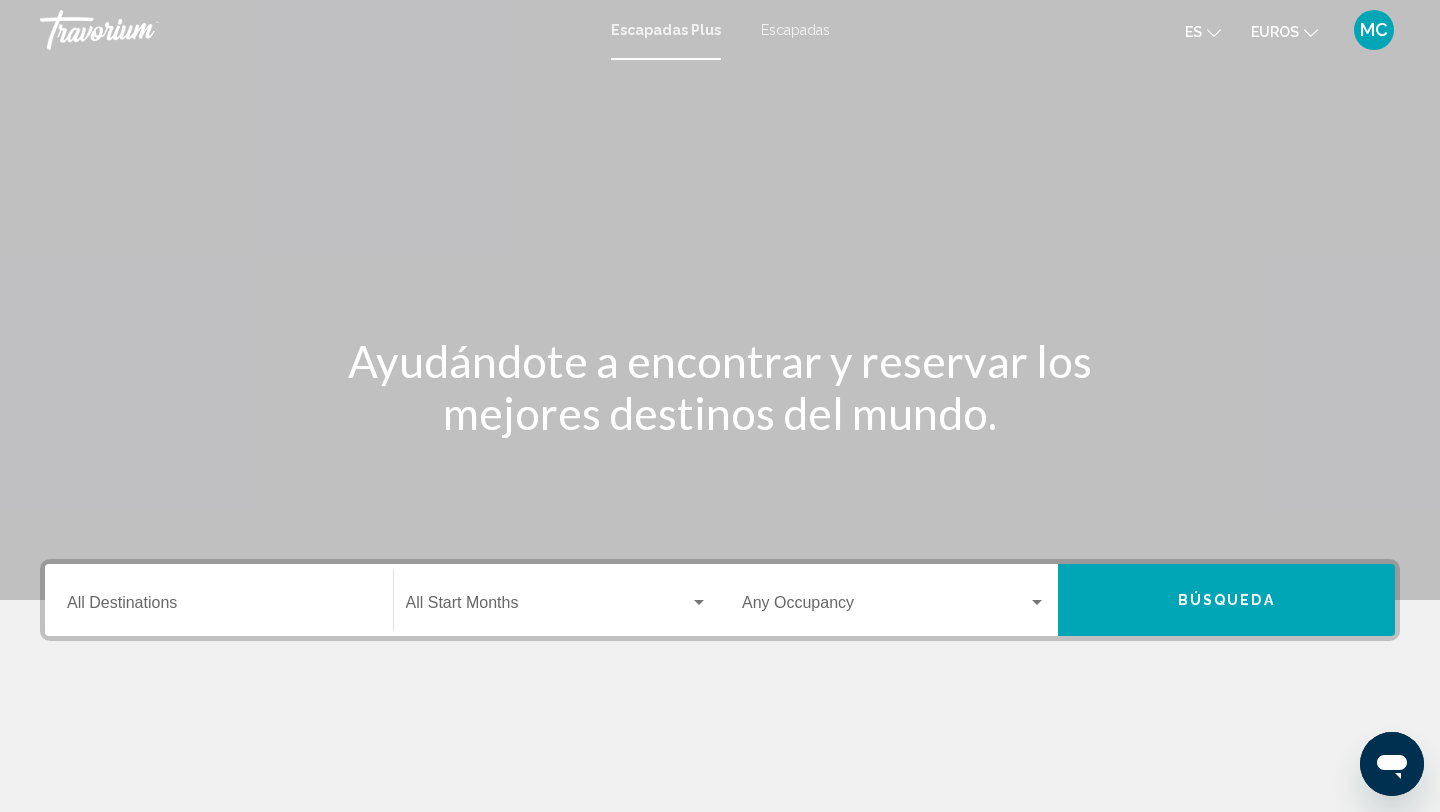 click on "Escapadas" at bounding box center [795, 30] 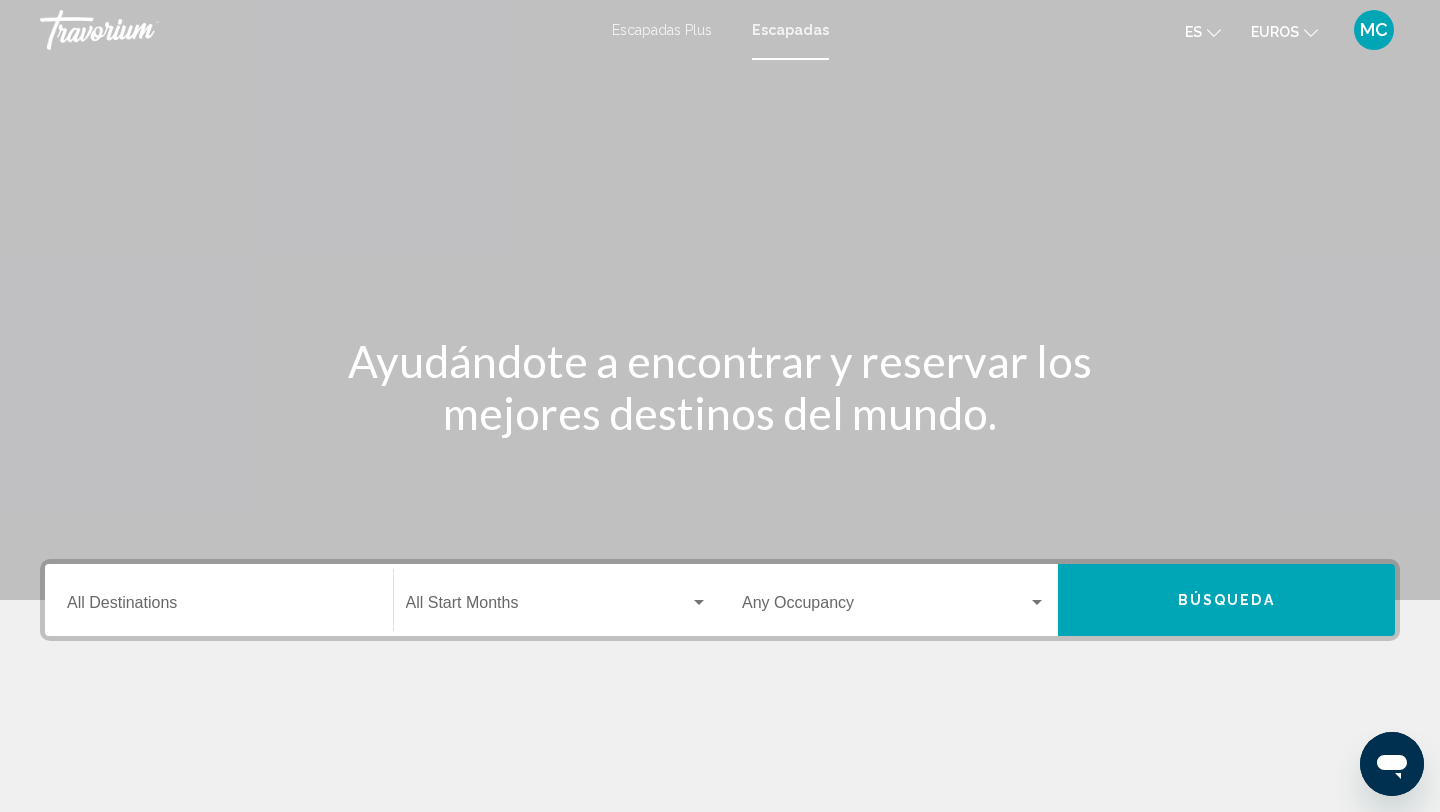 click on "Destination All Destinations" at bounding box center (219, 600) 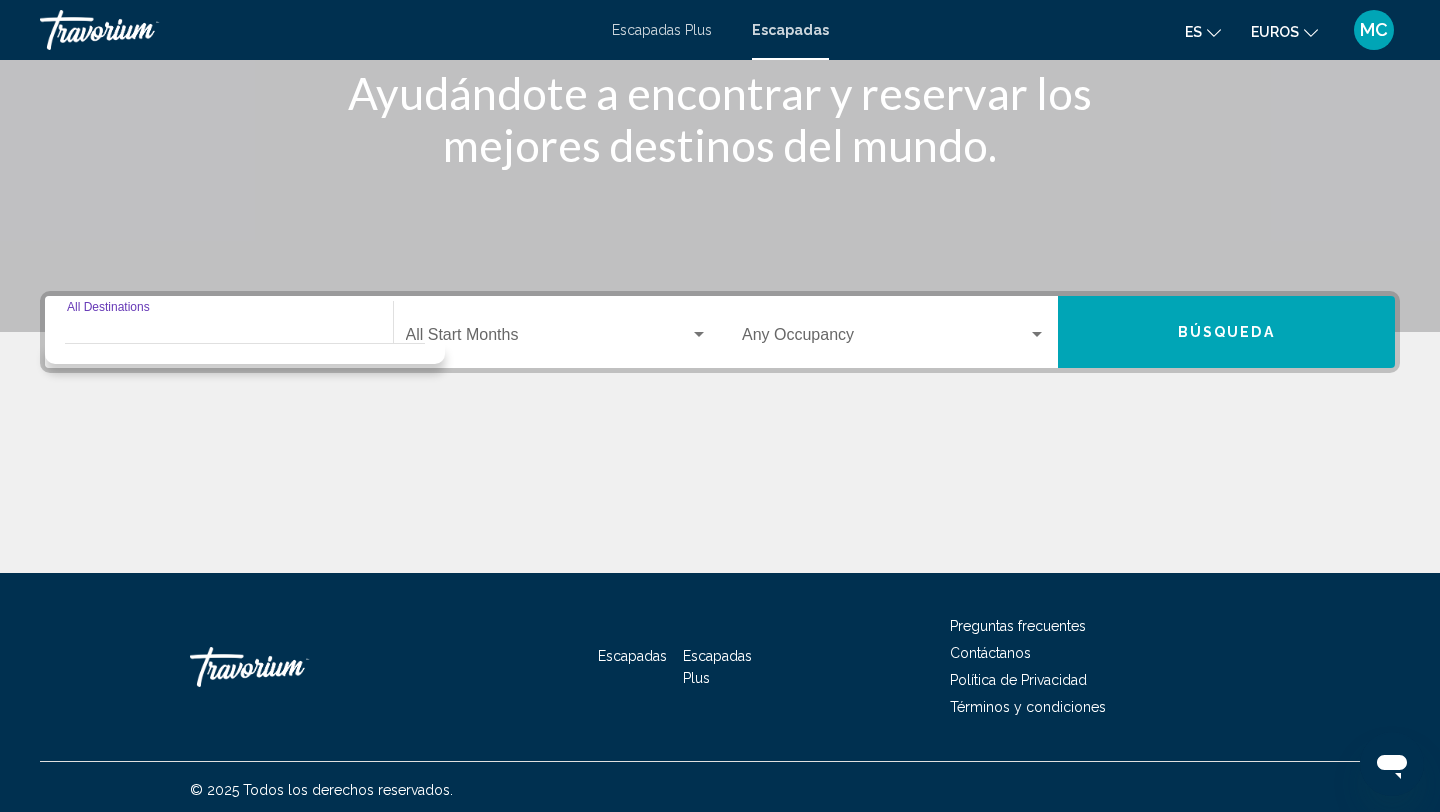scroll, scrollTop: 274, scrollLeft: 0, axis: vertical 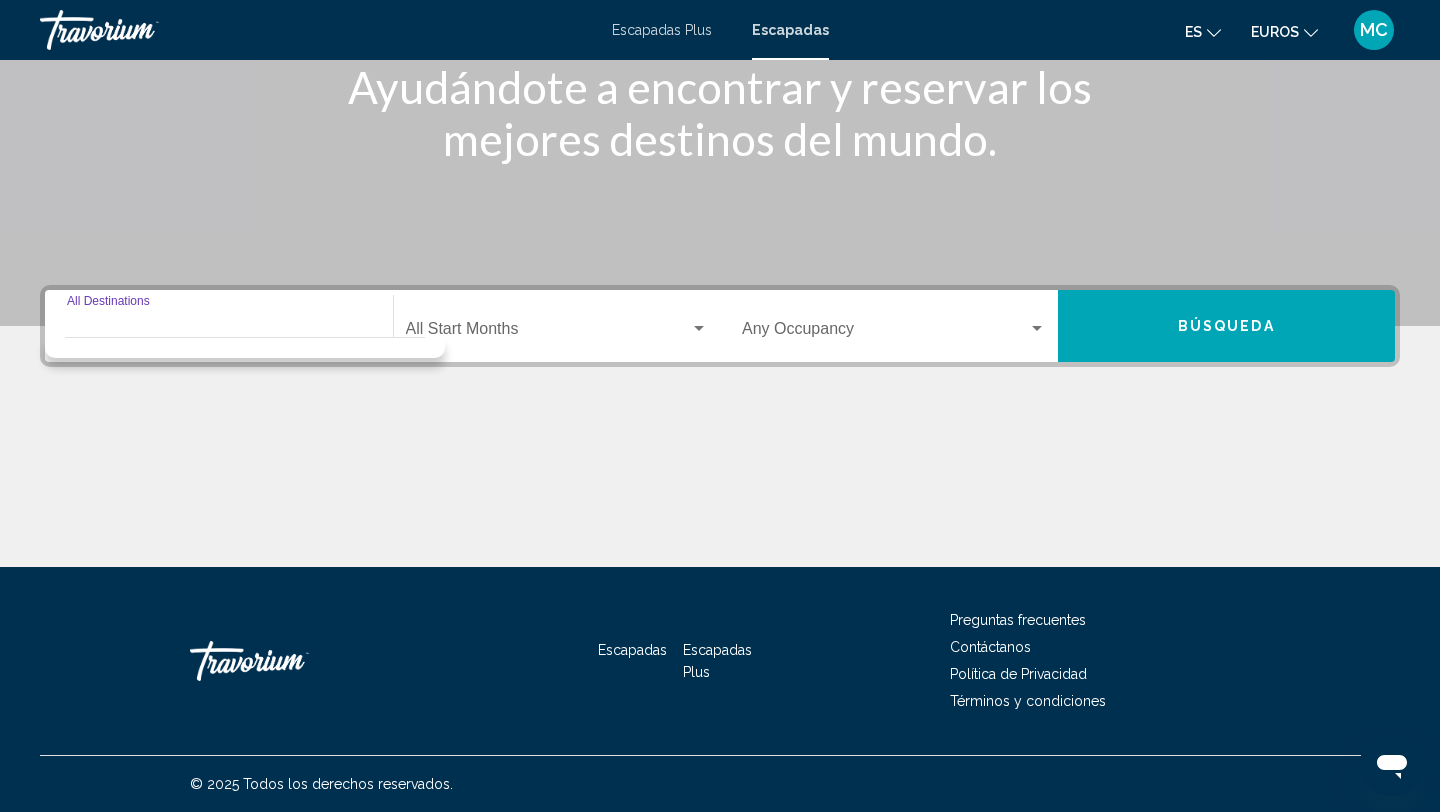 click on "Destination All Destinations" at bounding box center (219, 333) 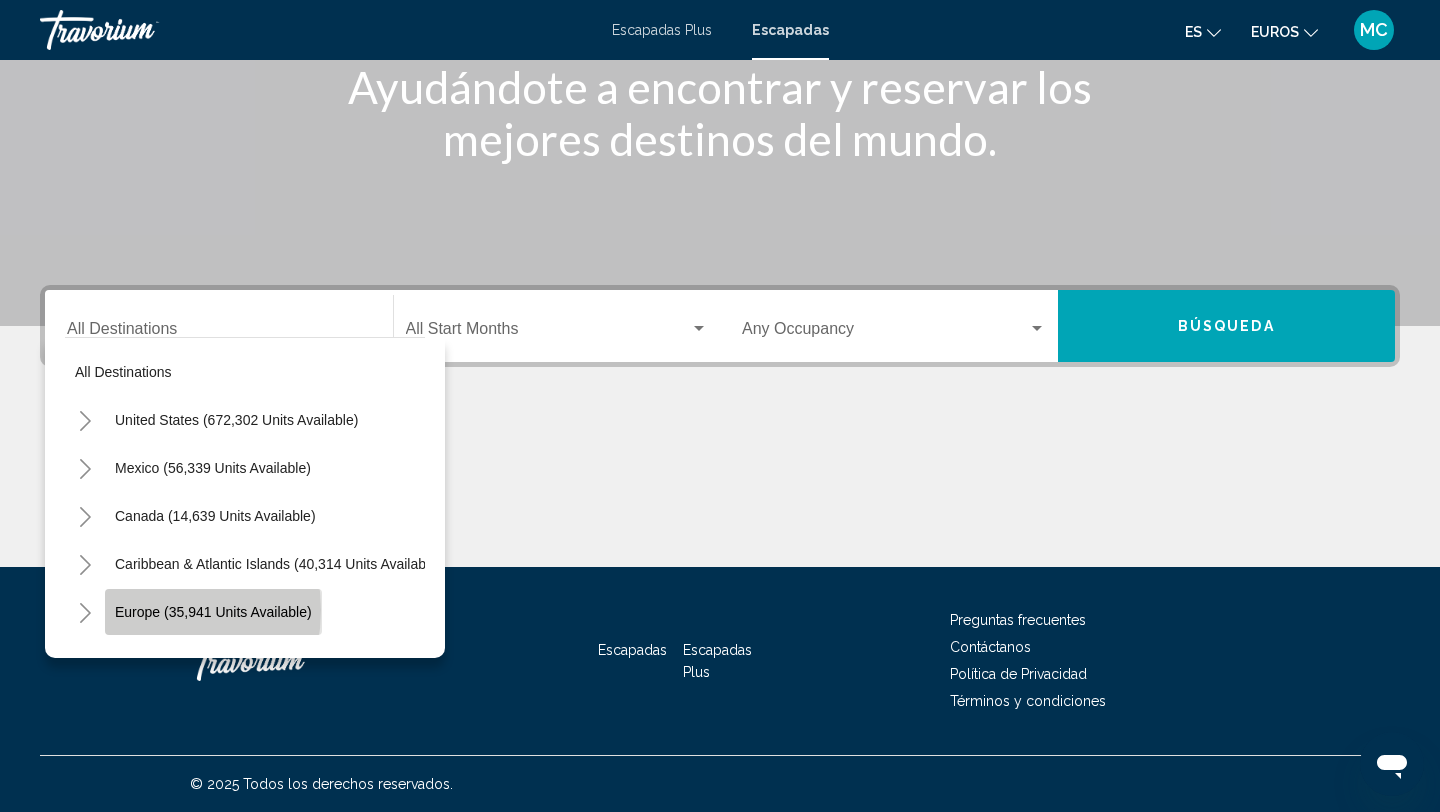 click on "Europe (35,941 units available)" 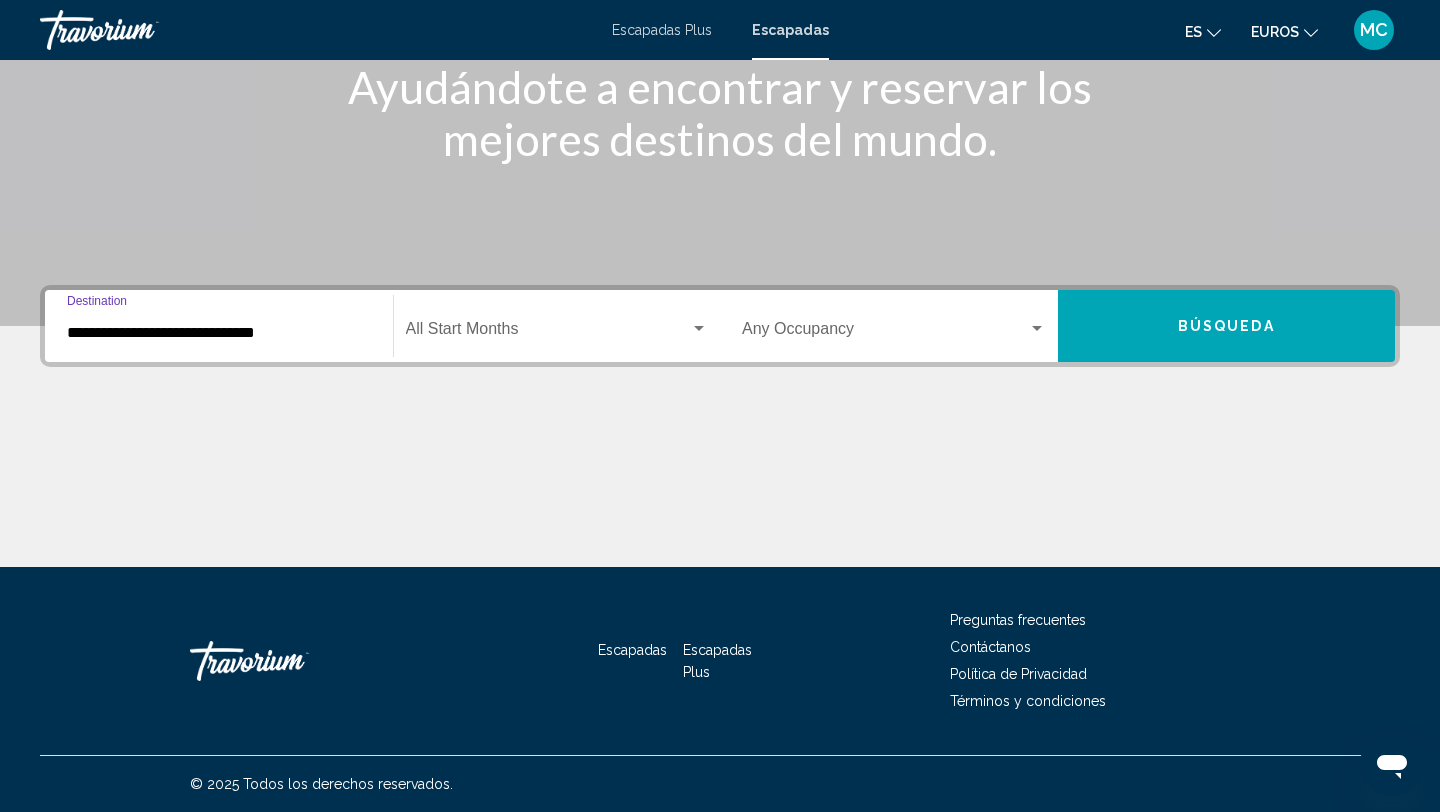 click at bounding box center (885, 333) 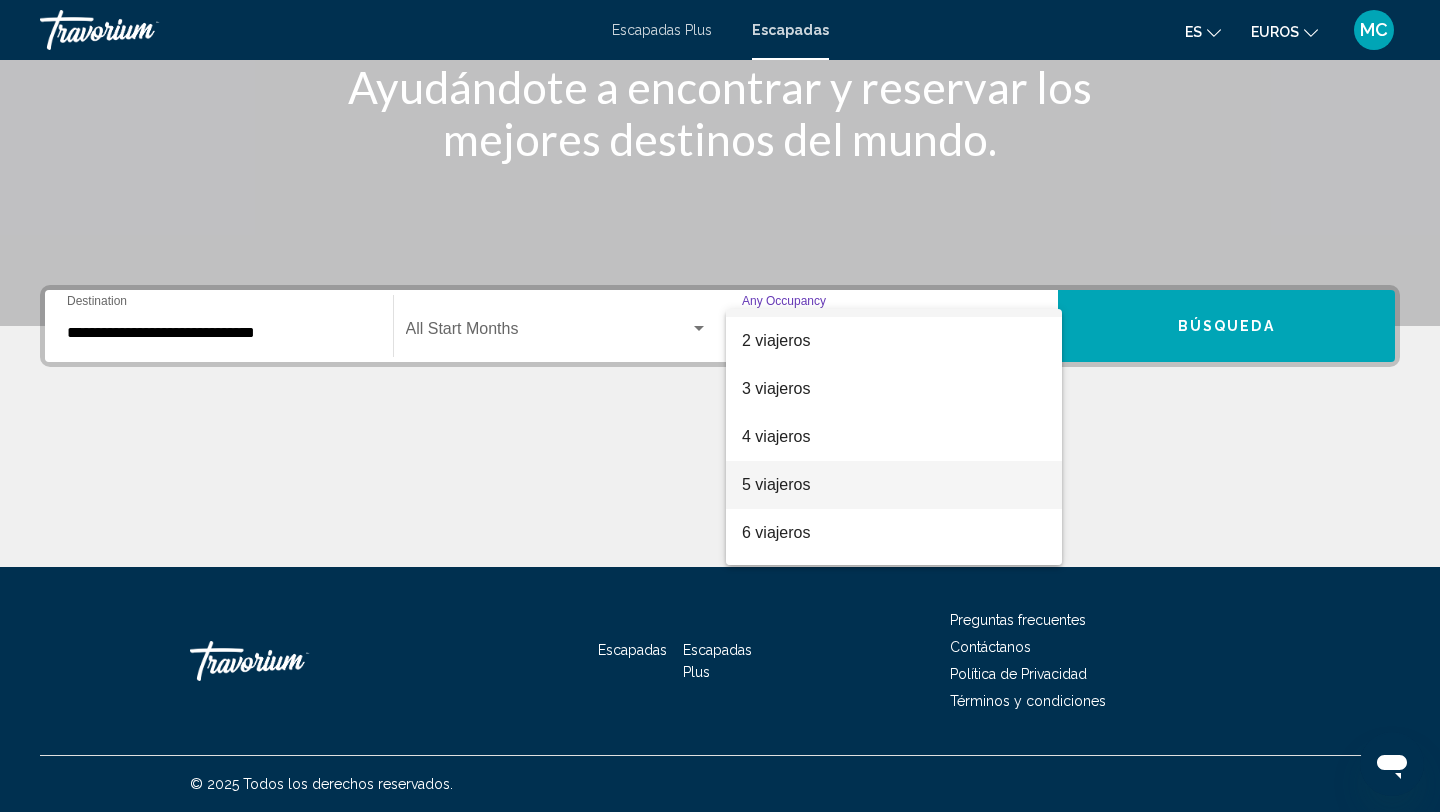 scroll, scrollTop: 48, scrollLeft: 0, axis: vertical 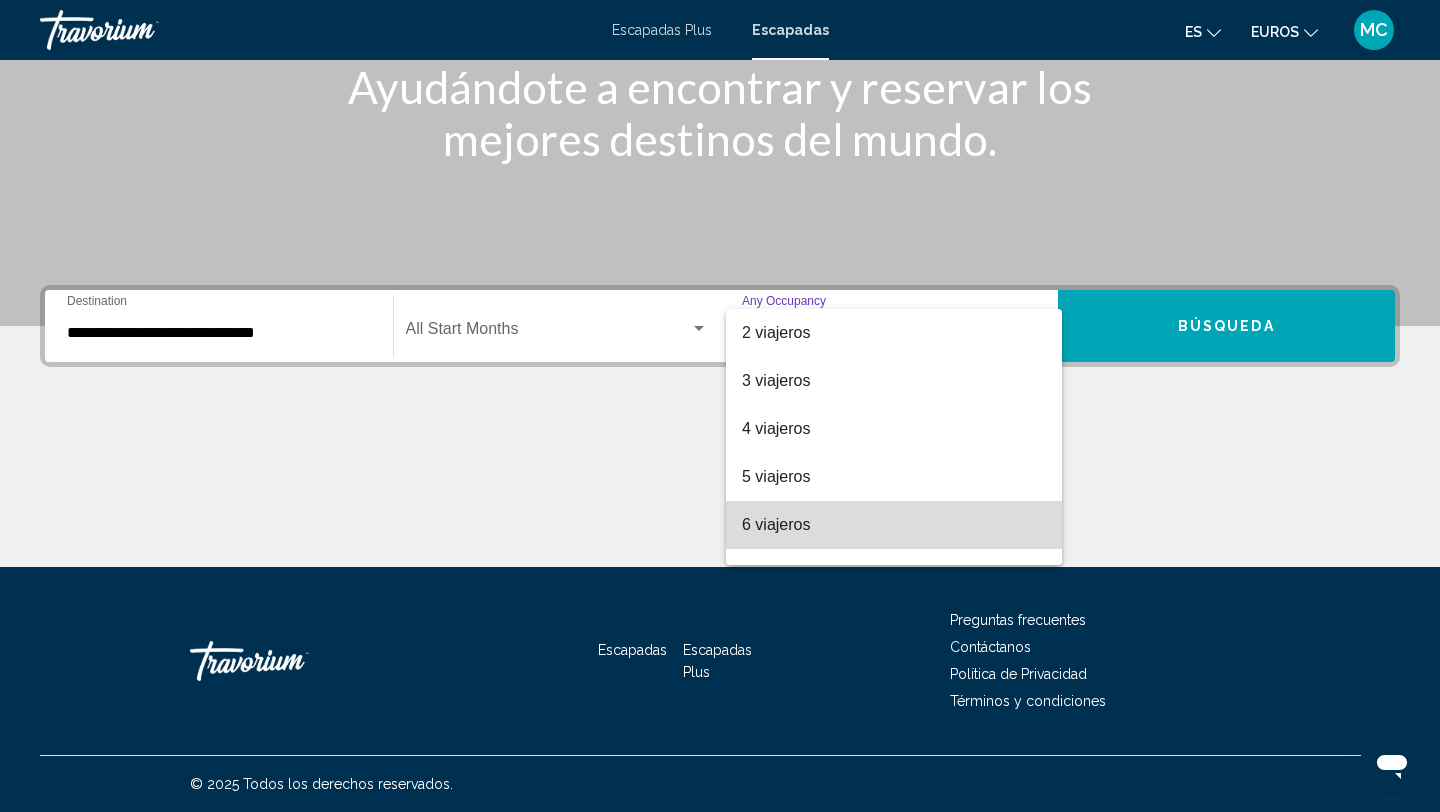 click on "6 viajeros" at bounding box center (776, 524) 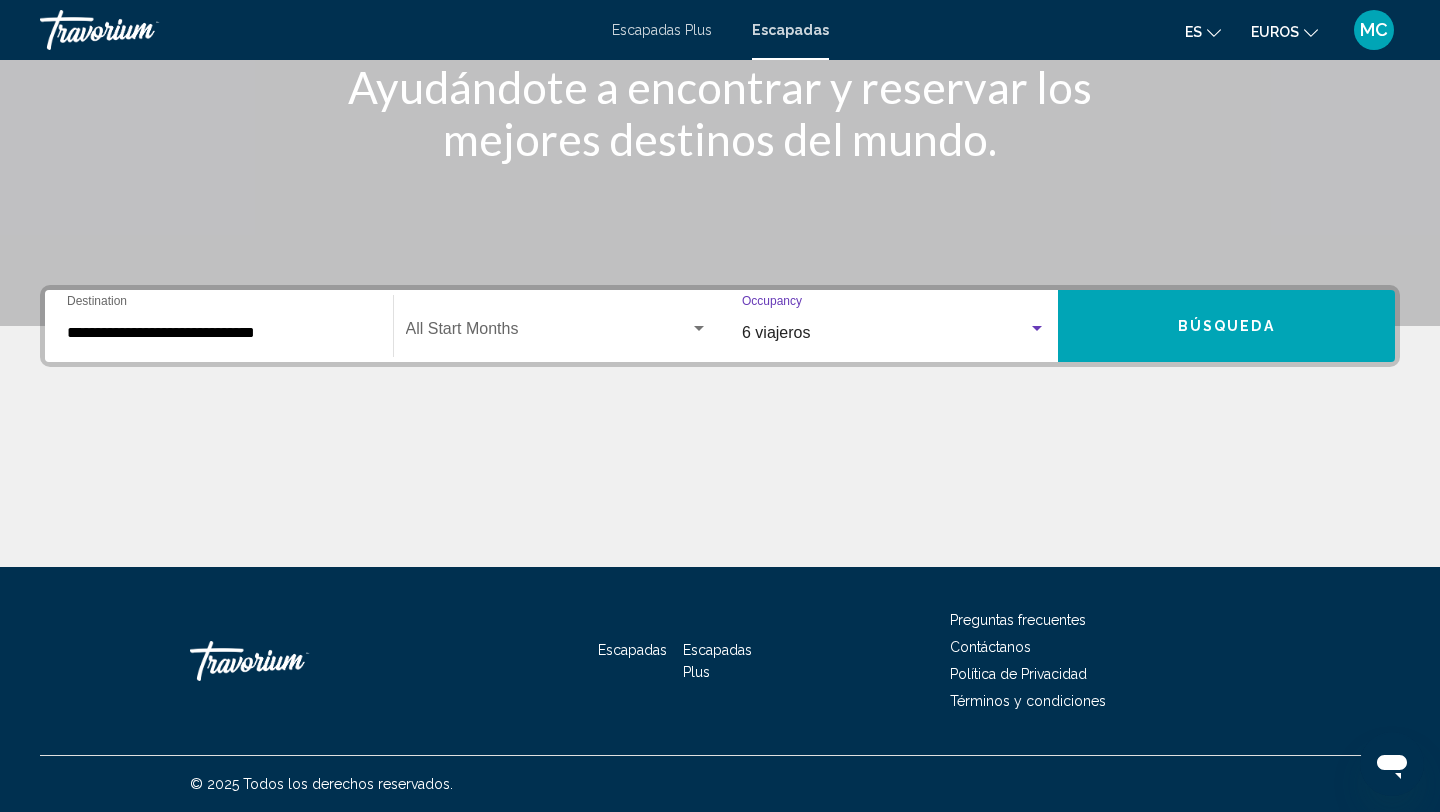click on "Búsqueda" at bounding box center [1227, 326] 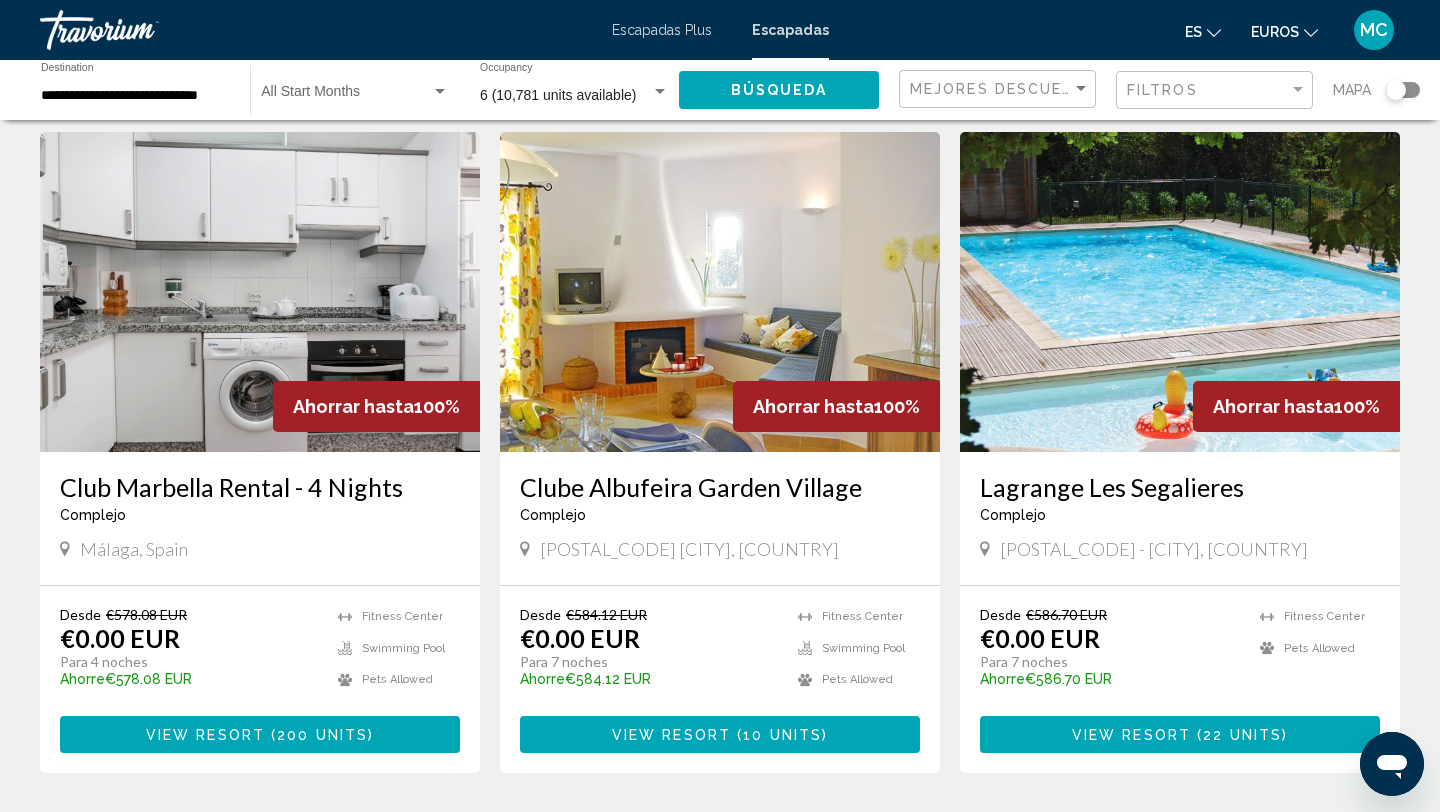 scroll, scrollTop: 1503, scrollLeft: 0, axis: vertical 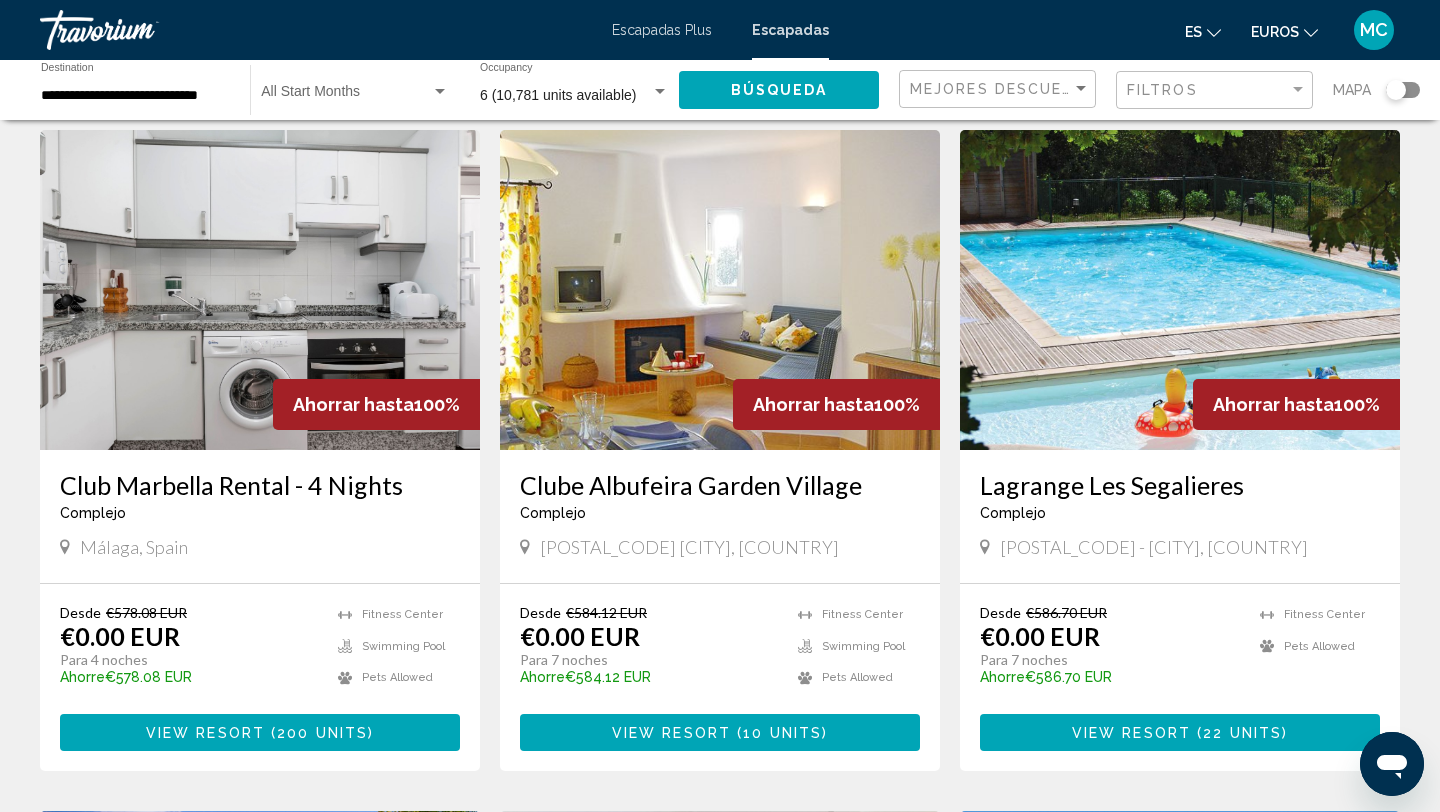 click on "View Resort" at bounding box center [671, 733] 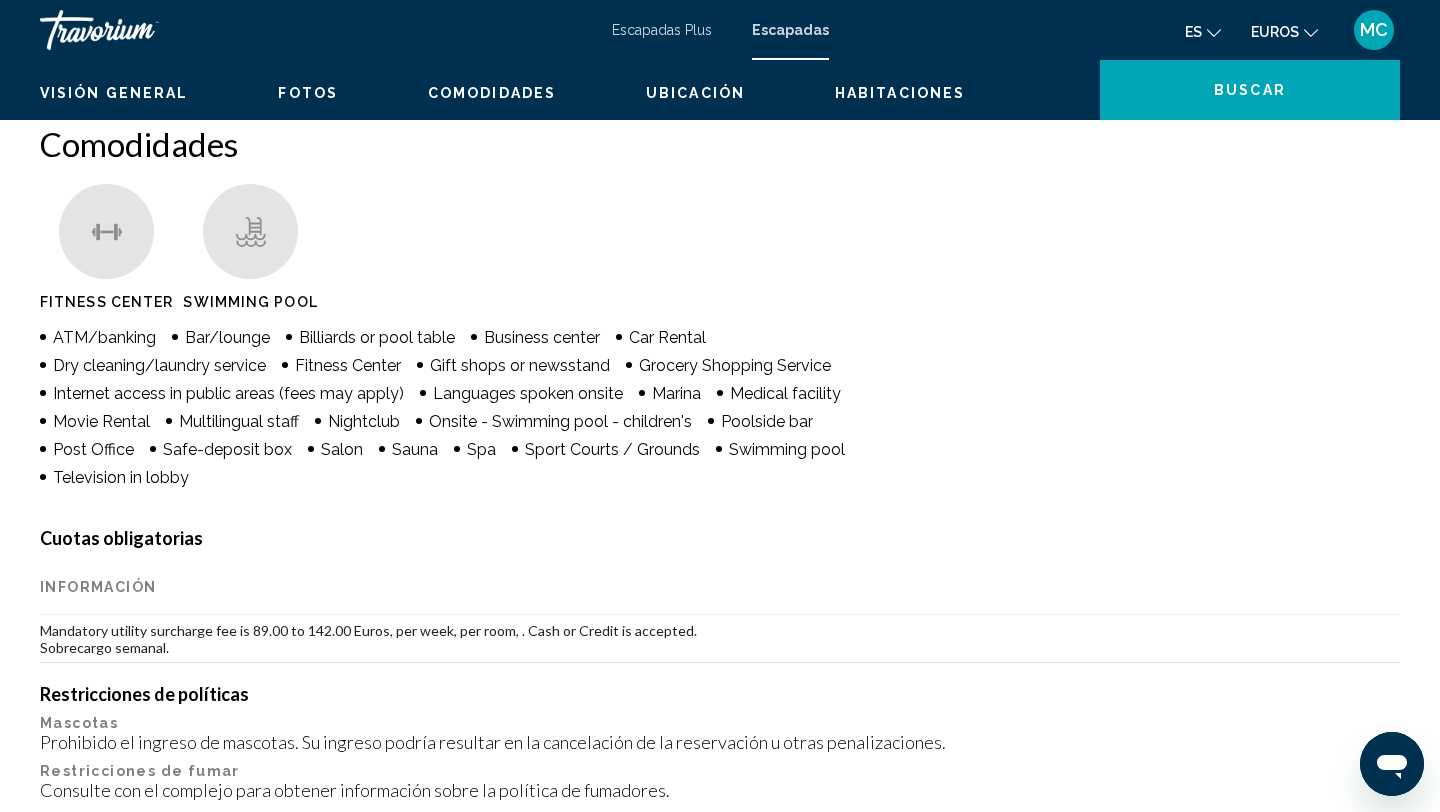 scroll, scrollTop: 0, scrollLeft: 0, axis: both 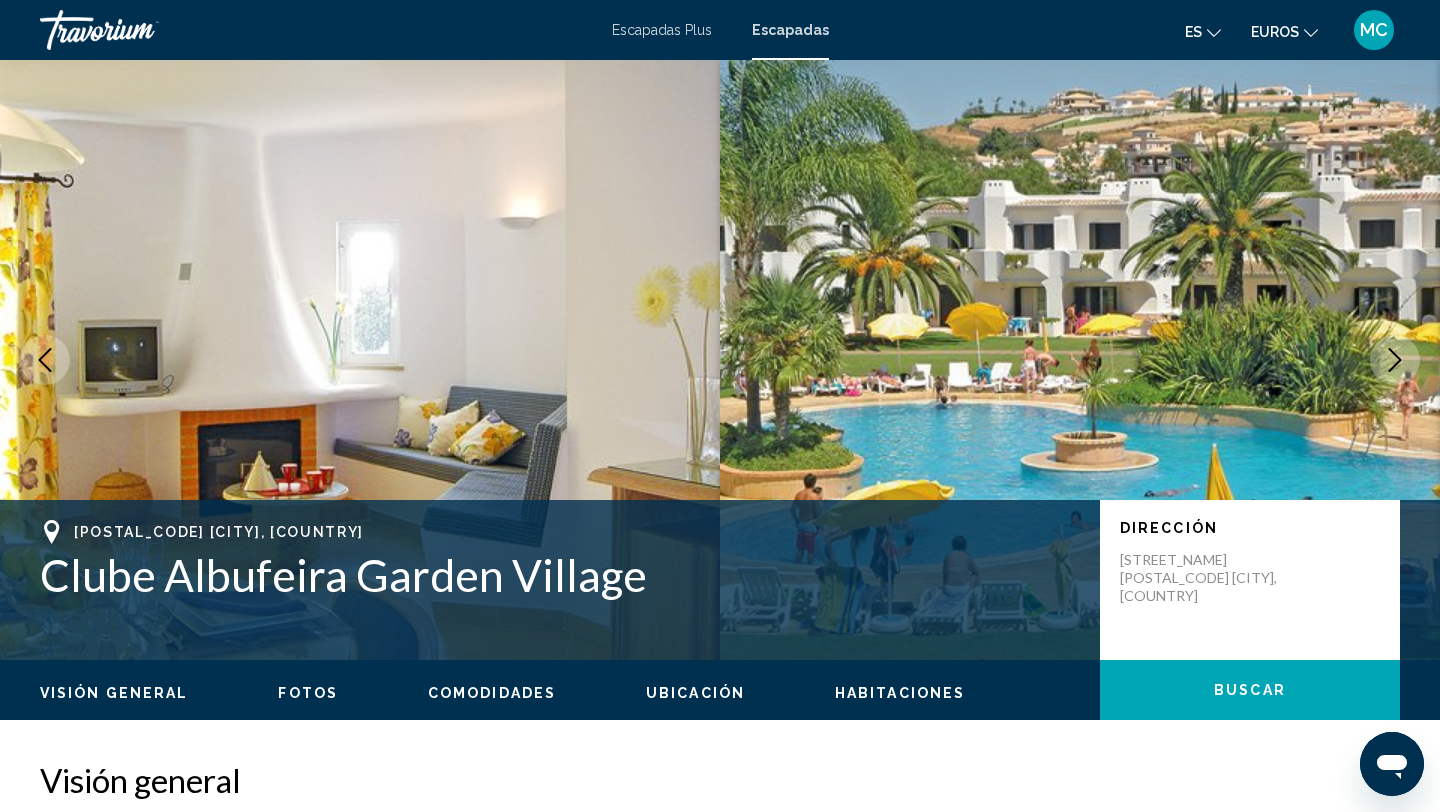 click 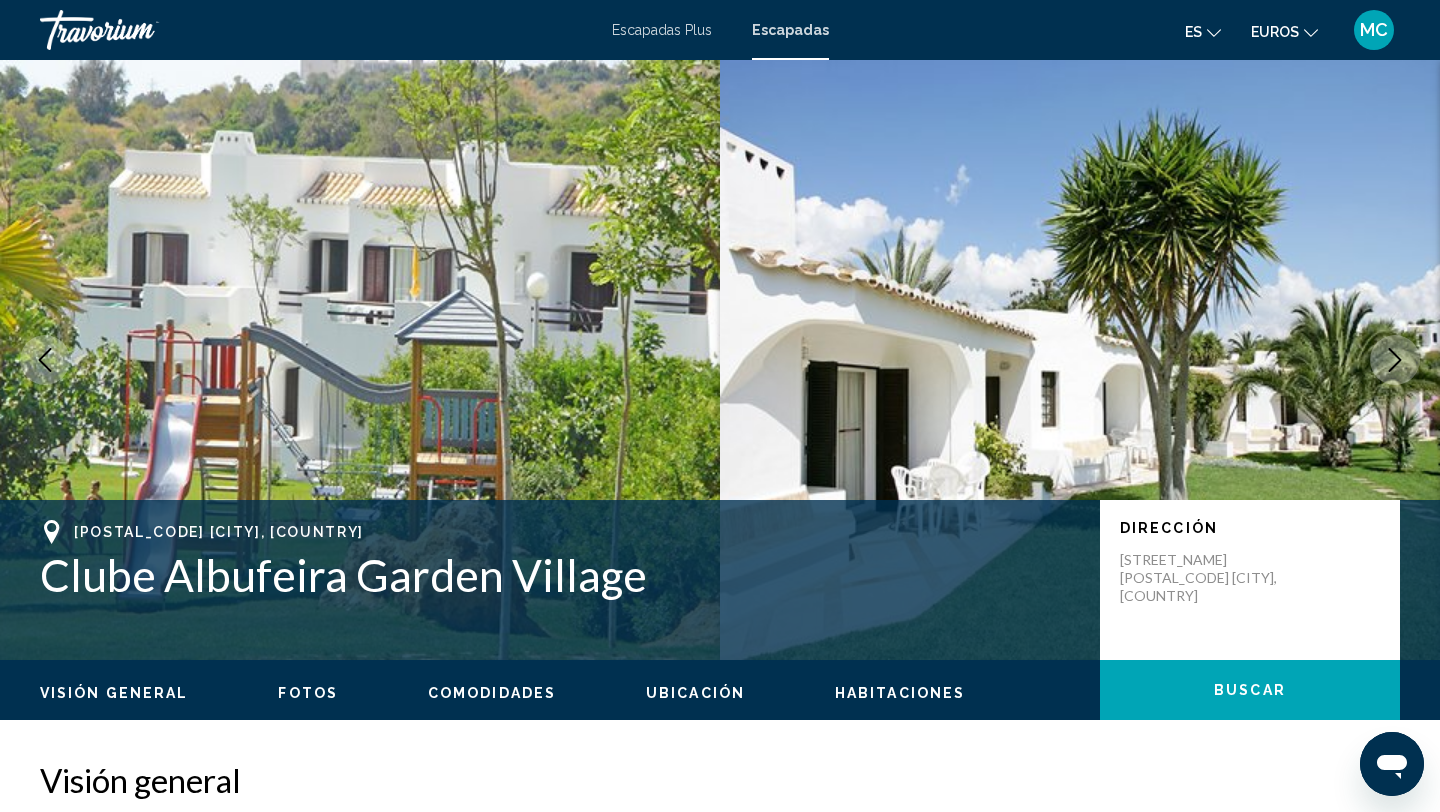 click 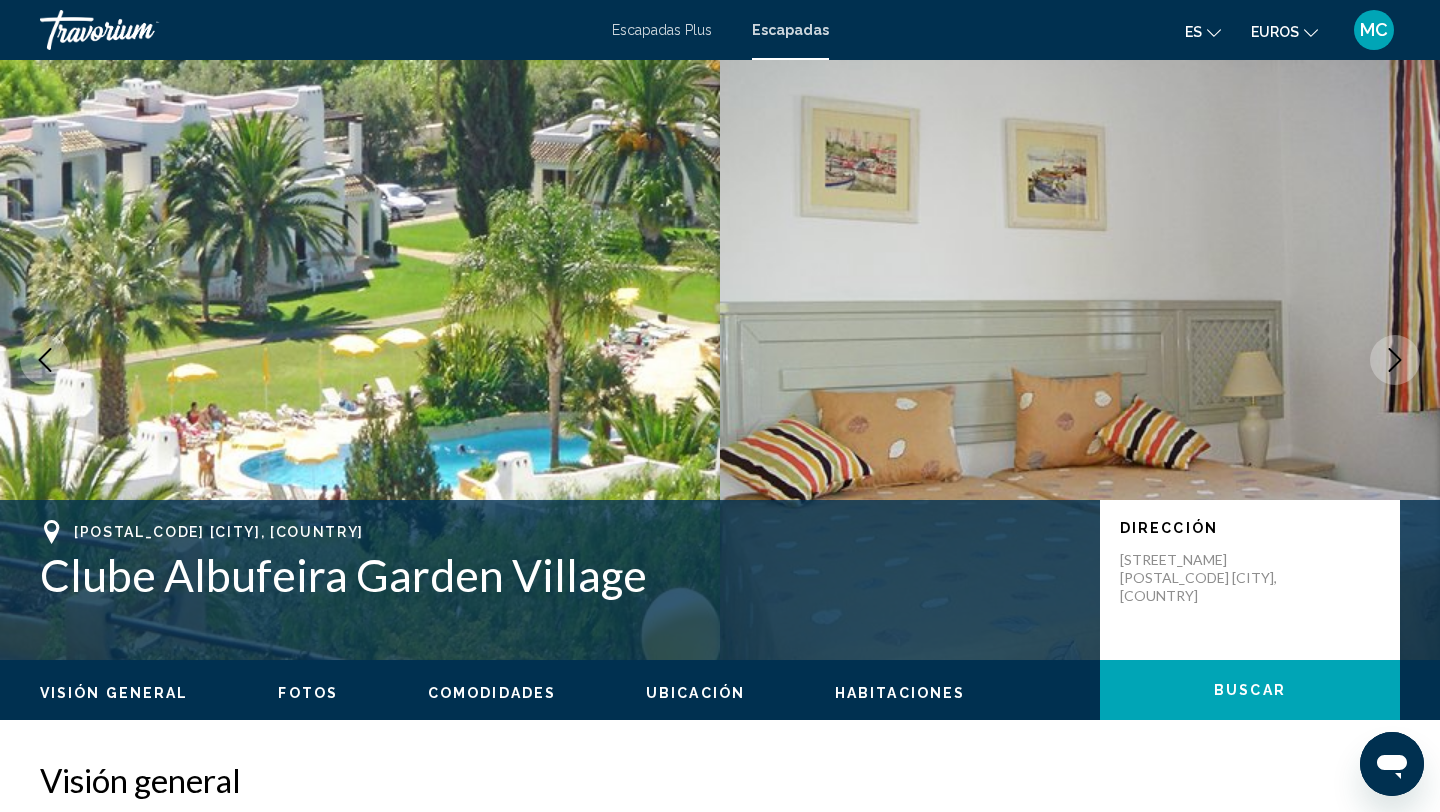 click 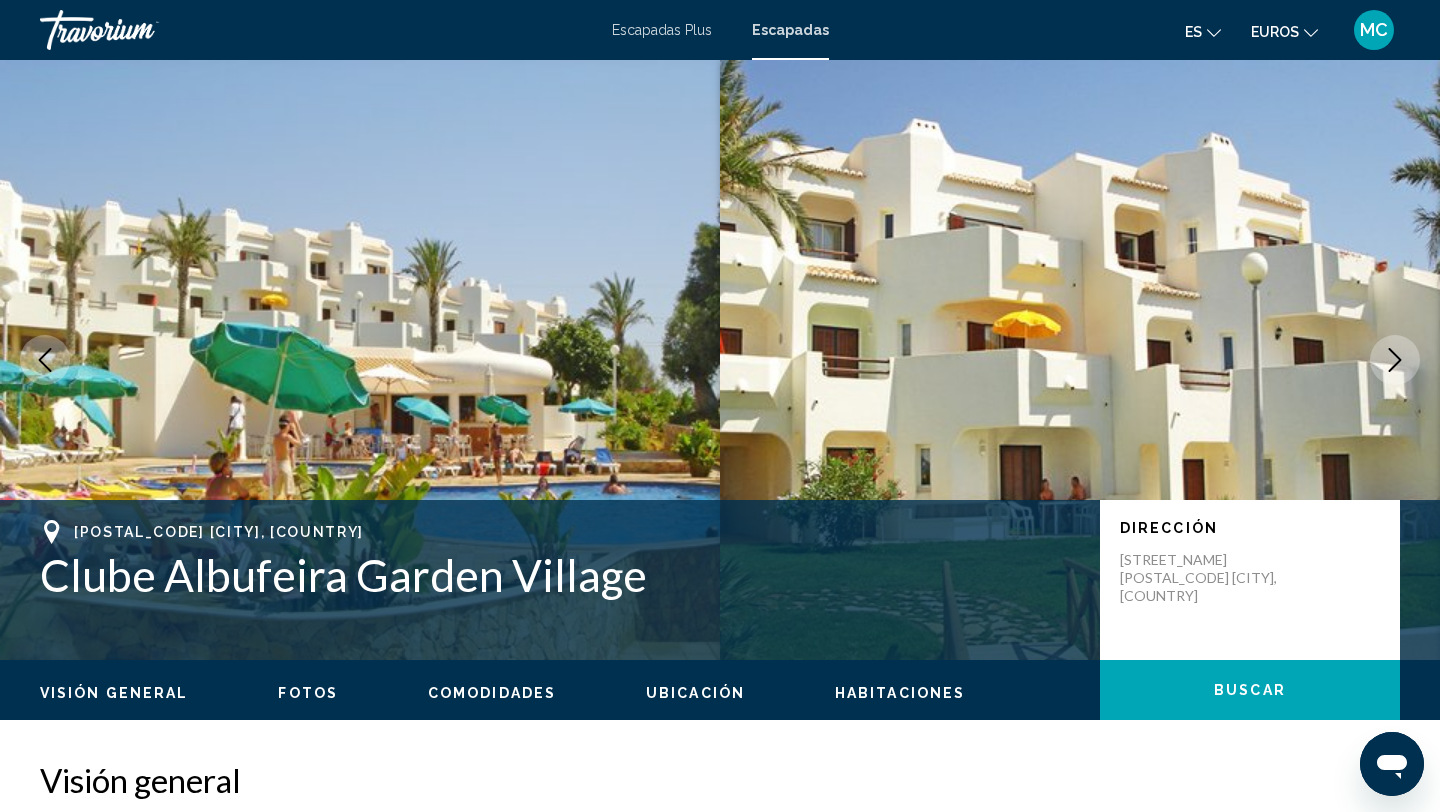 click 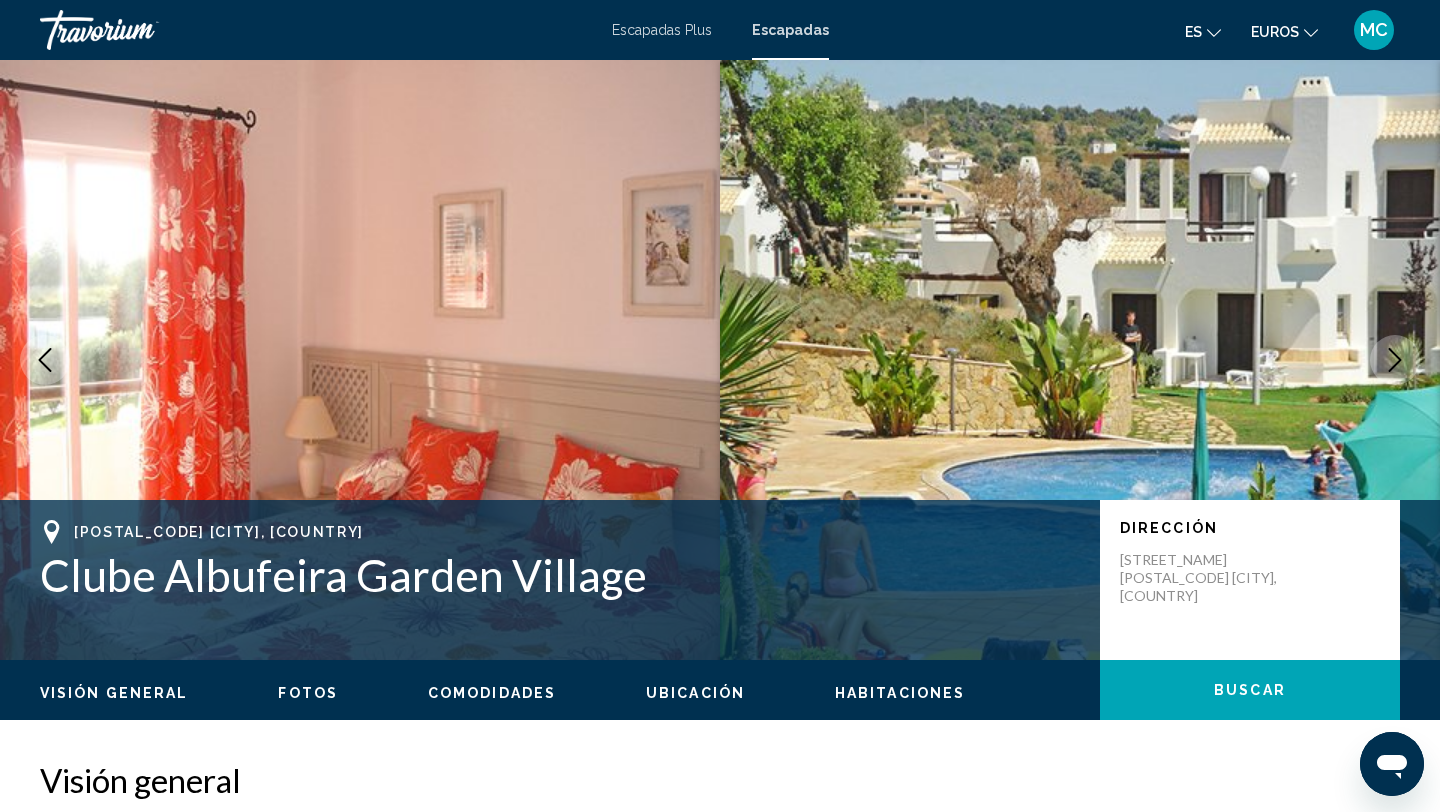 click 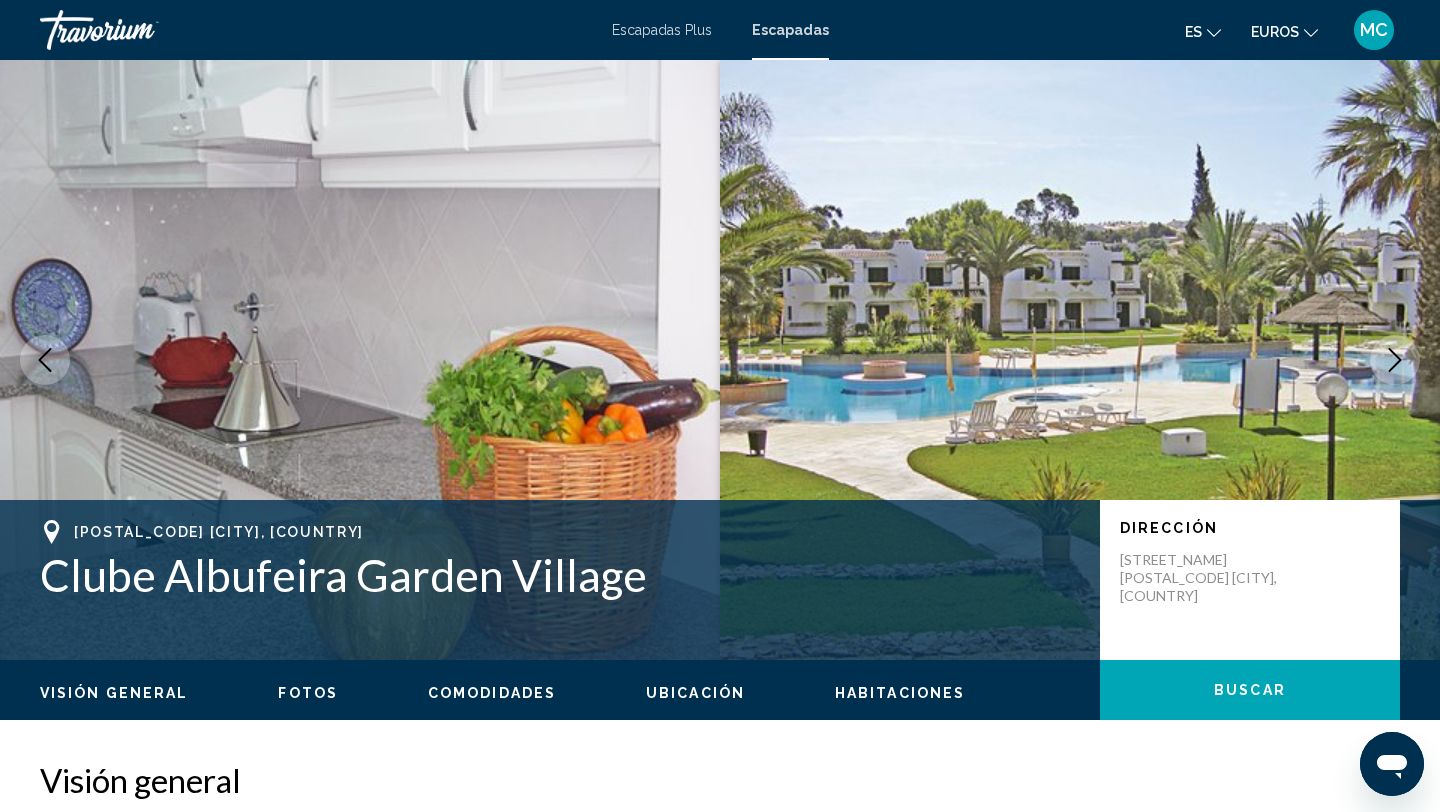click 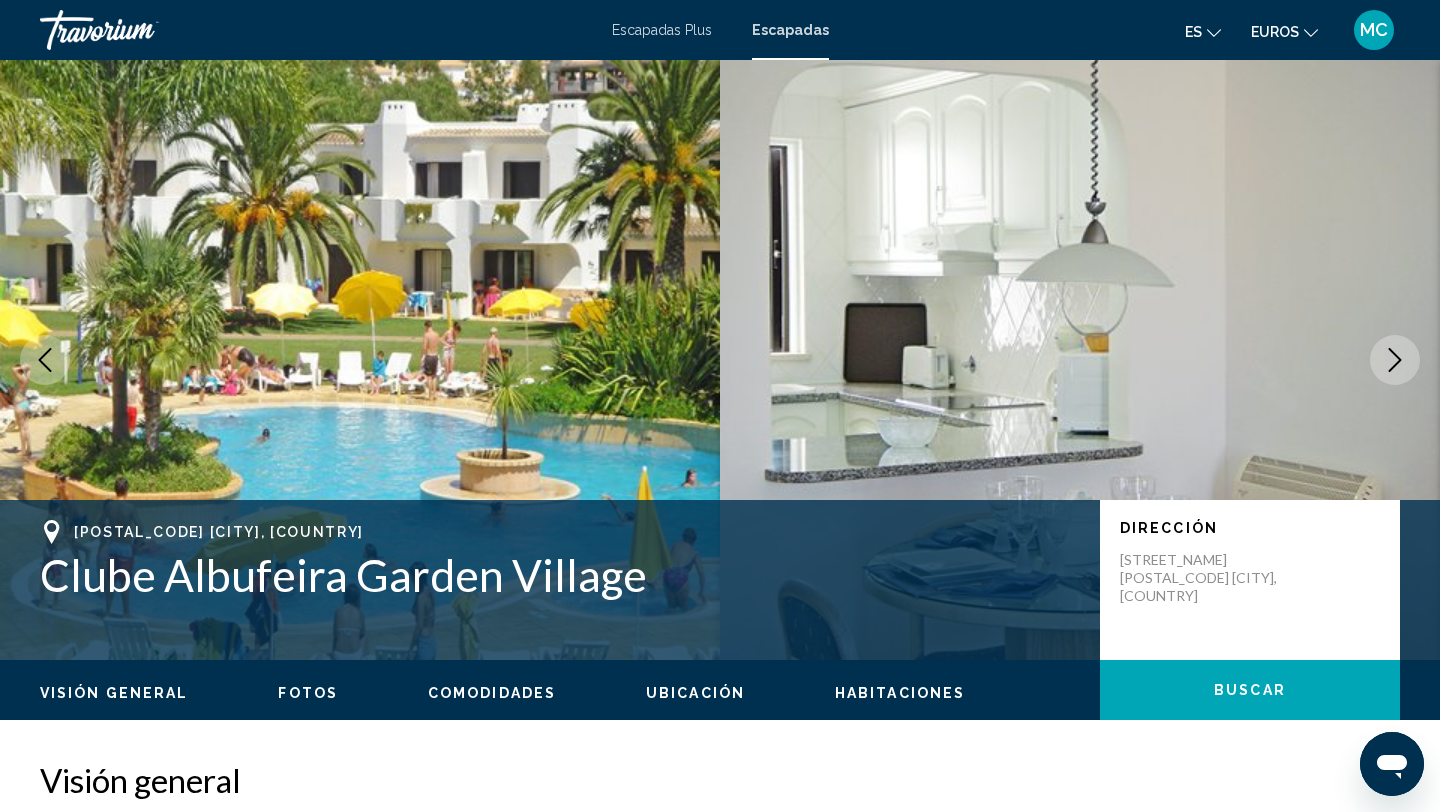 click 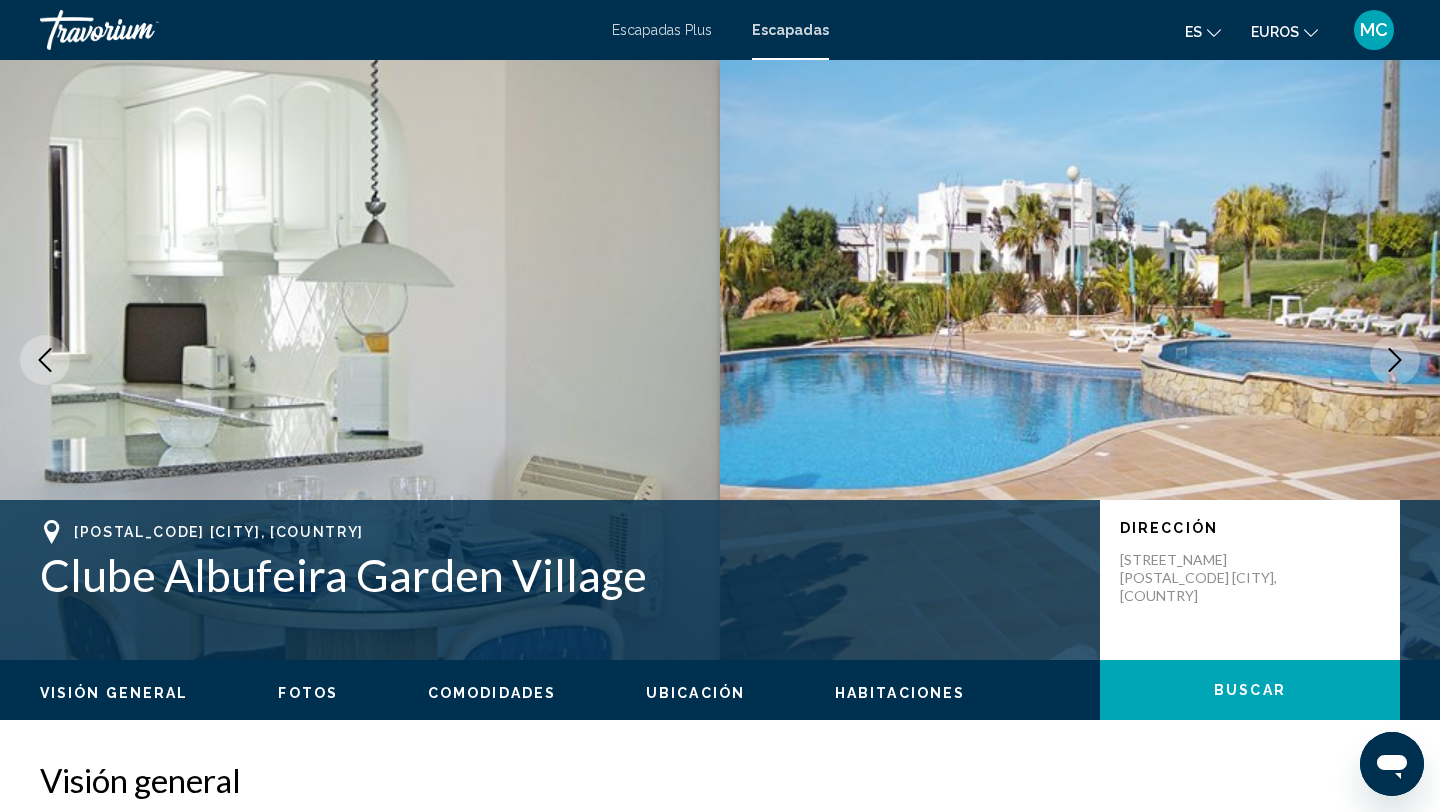 click 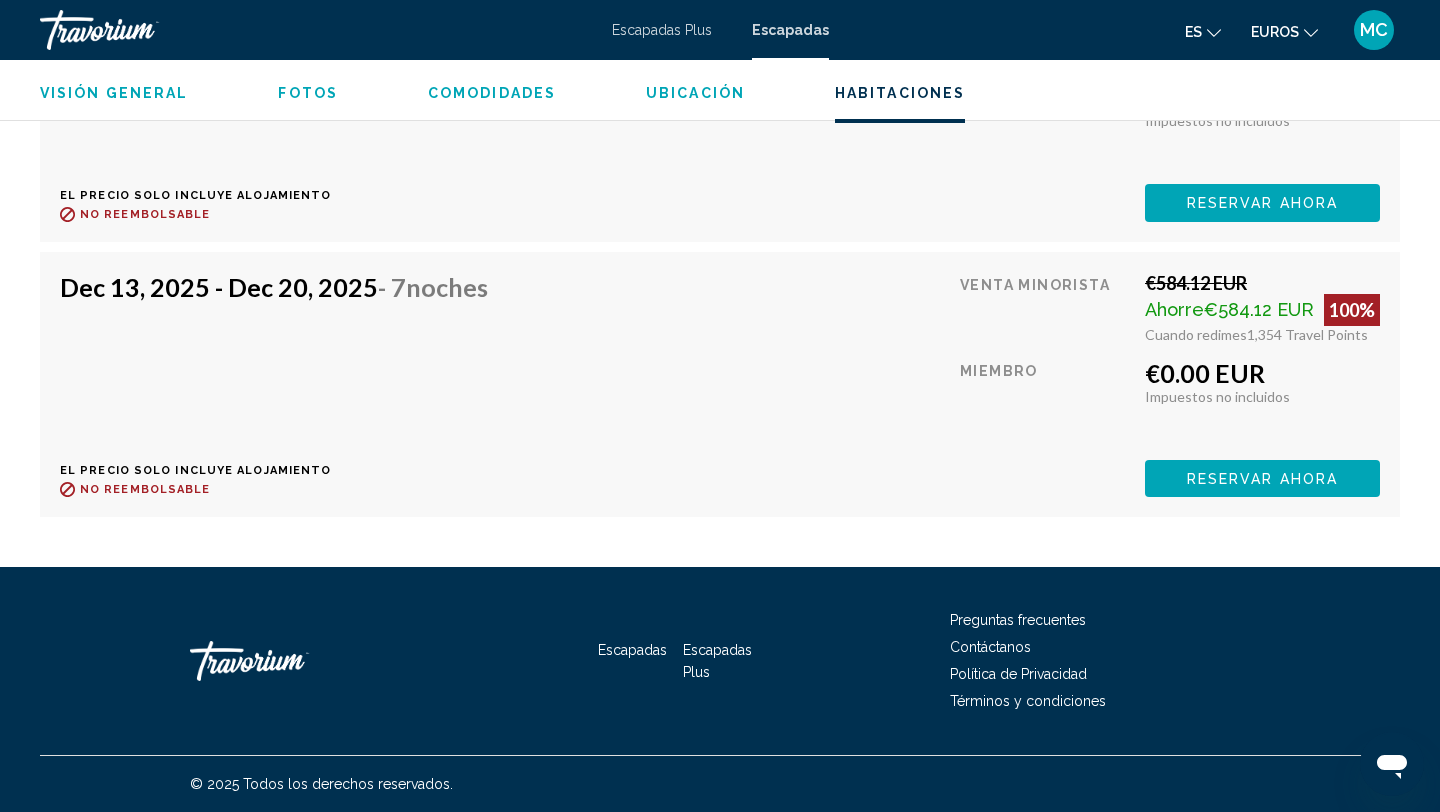 scroll, scrollTop: 4440, scrollLeft: 0, axis: vertical 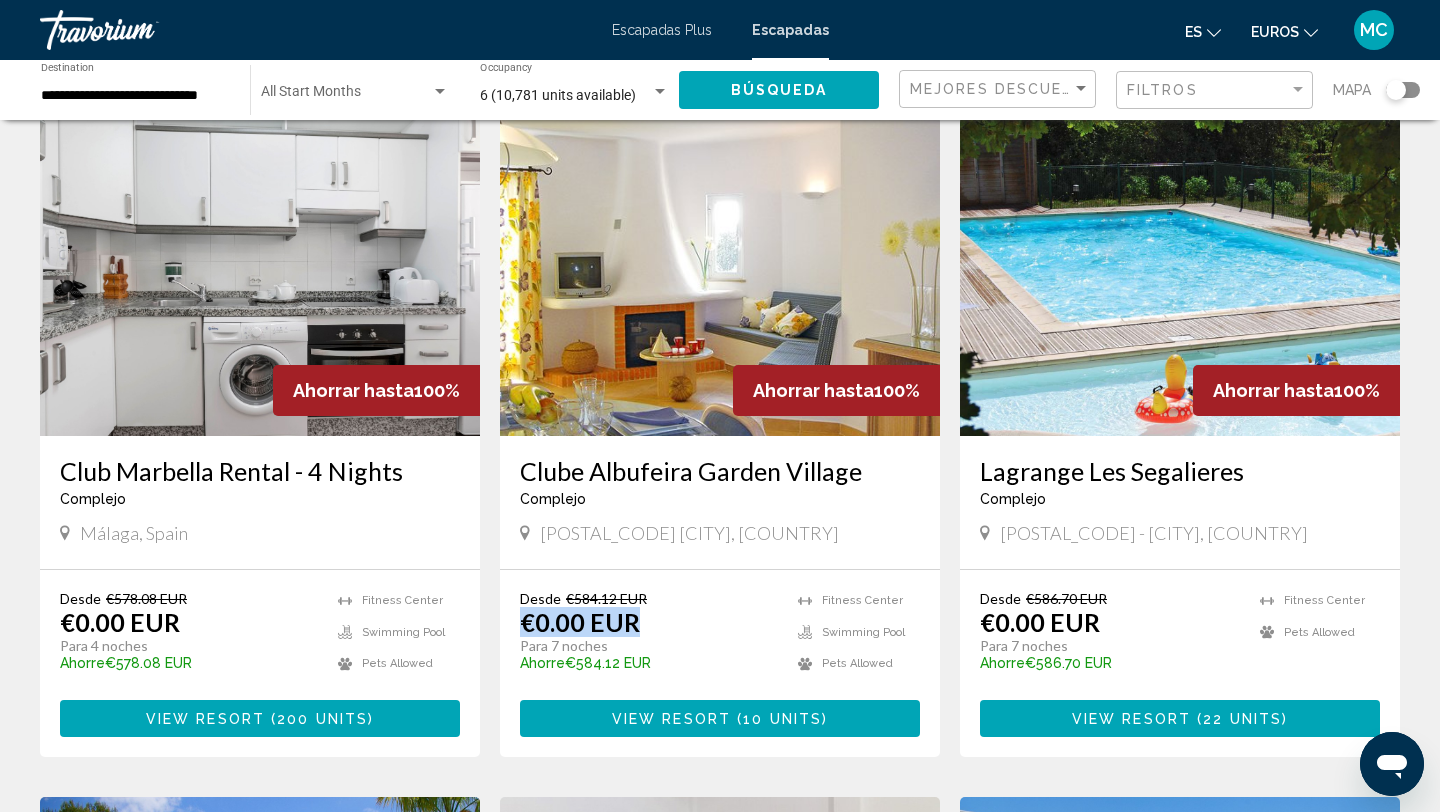 drag, startPoint x: 514, startPoint y: 613, endPoint x: 684, endPoint y: 613, distance: 170 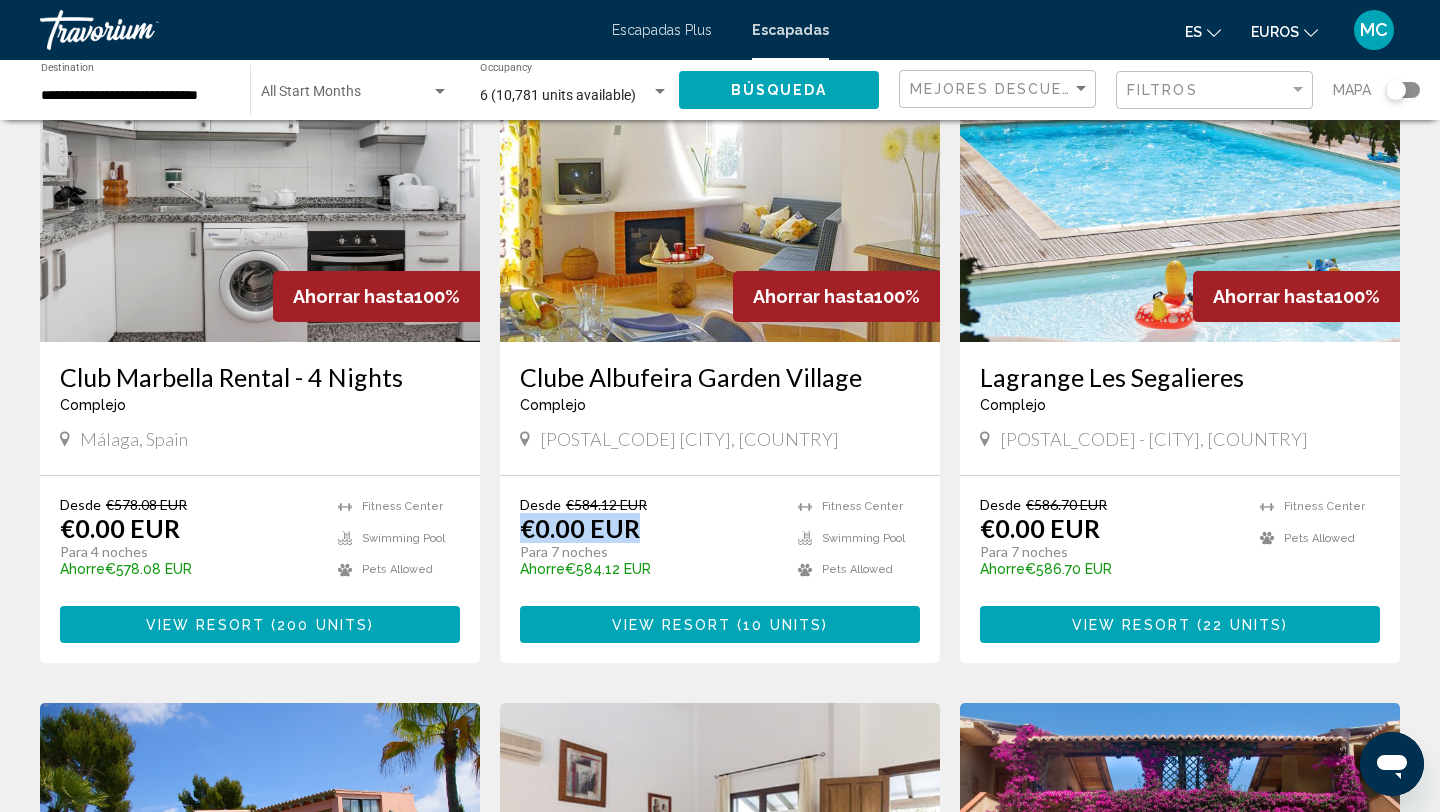 scroll, scrollTop: 1650, scrollLeft: 0, axis: vertical 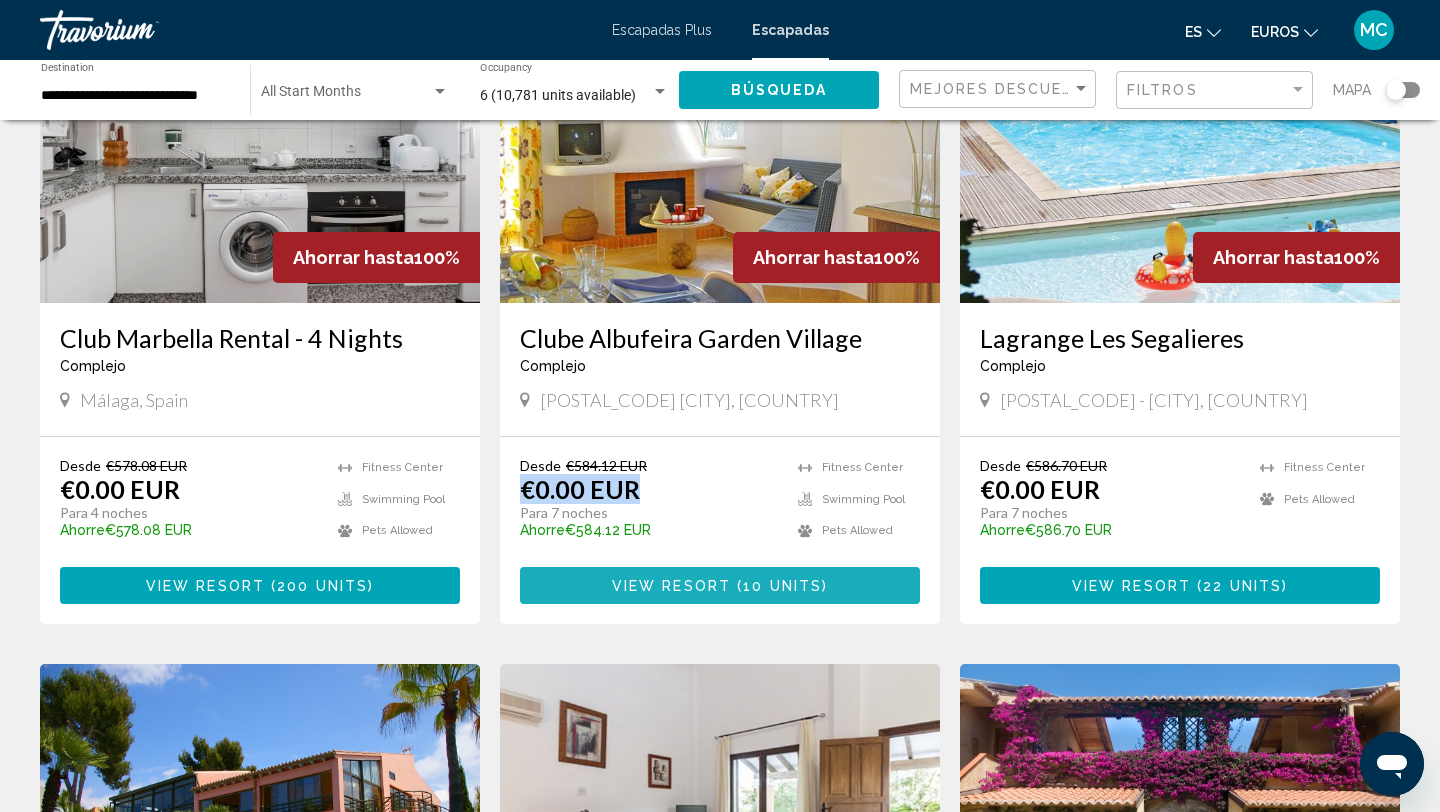 click on "( 10 units )" at bounding box center (779, 586) 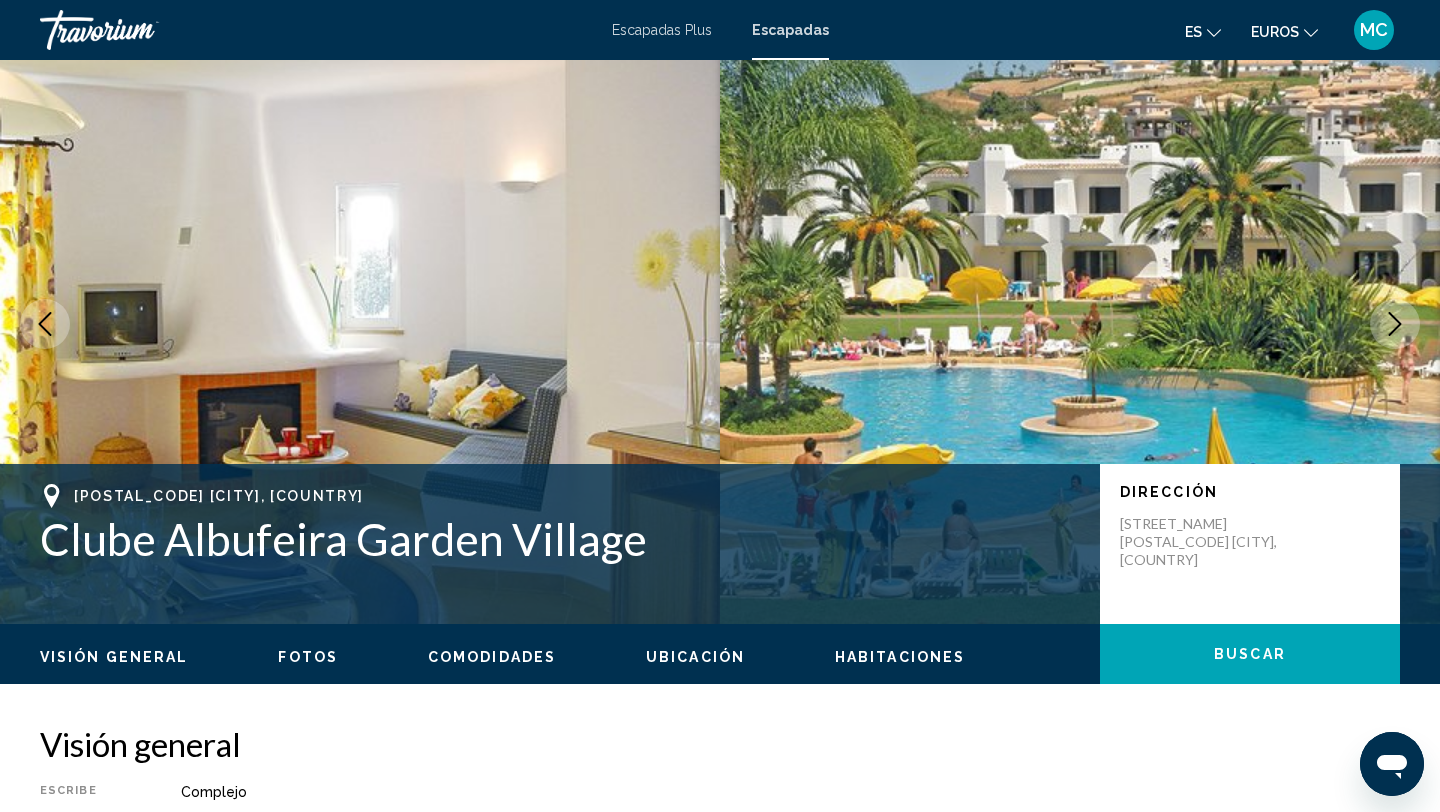 scroll, scrollTop: 0, scrollLeft: 0, axis: both 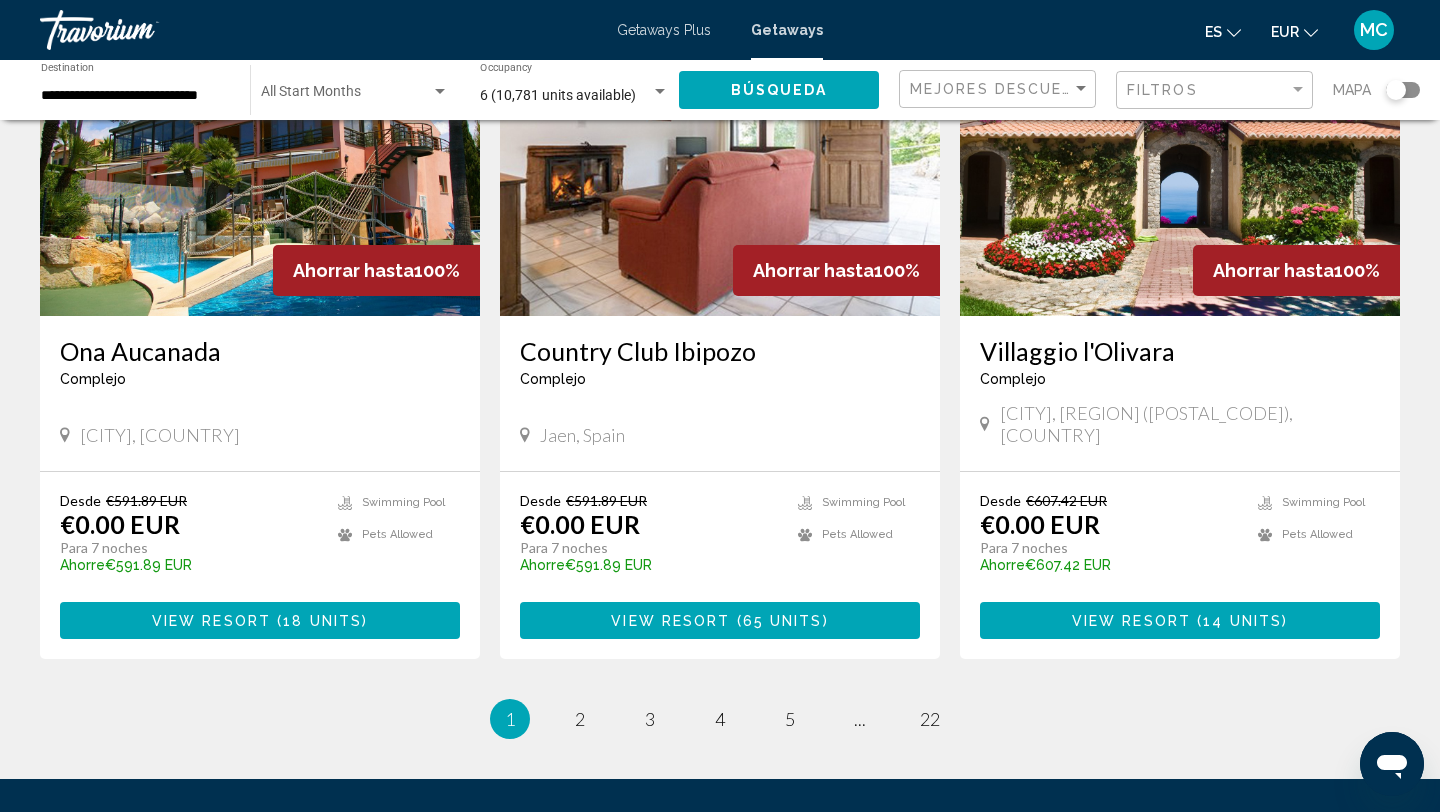 click on "View Resort    ( 65 units )" at bounding box center (720, 620) 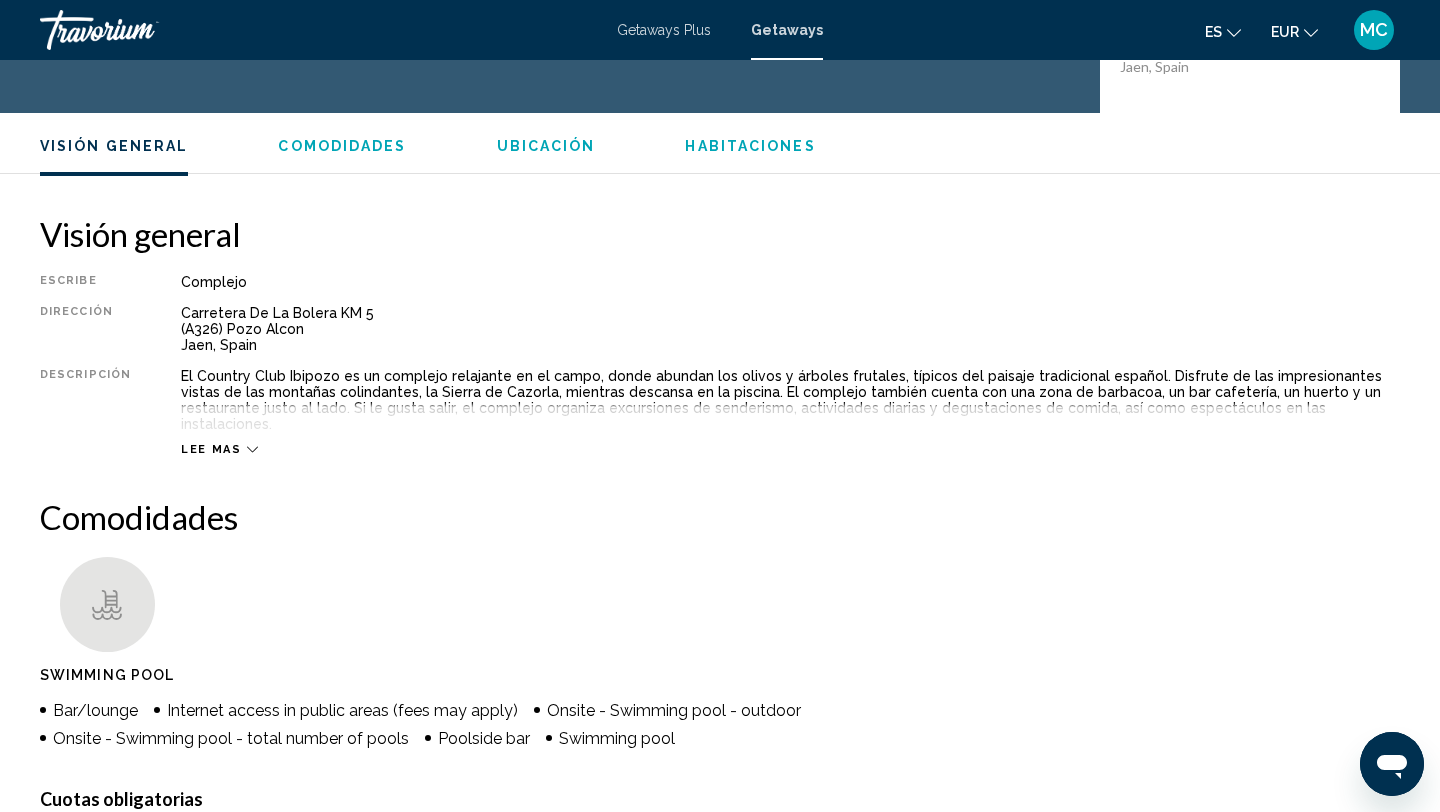 scroll, scrollTop: 0, scrollLeft: 0, axis: both 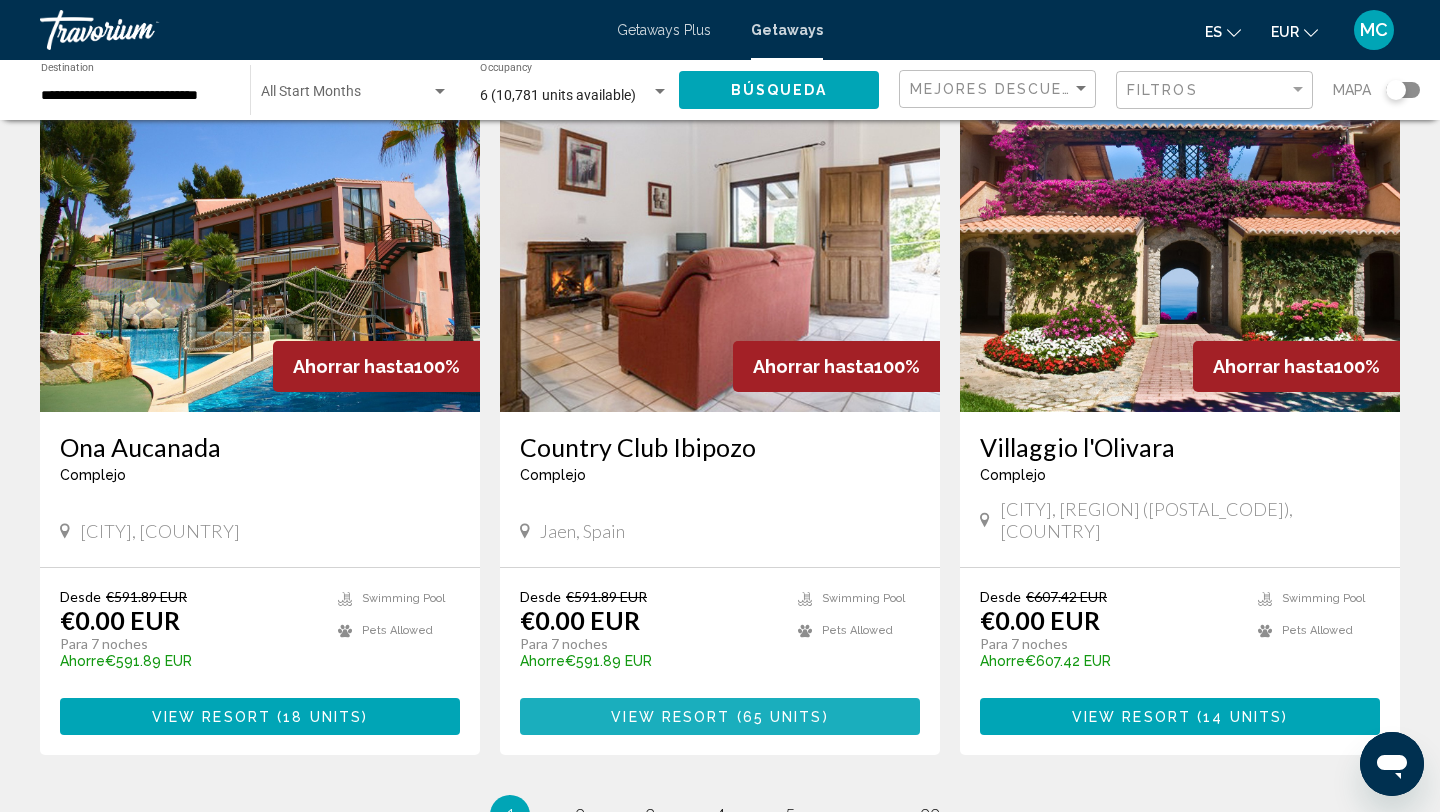 click on "View Resort" at bounding box center (670, 717) 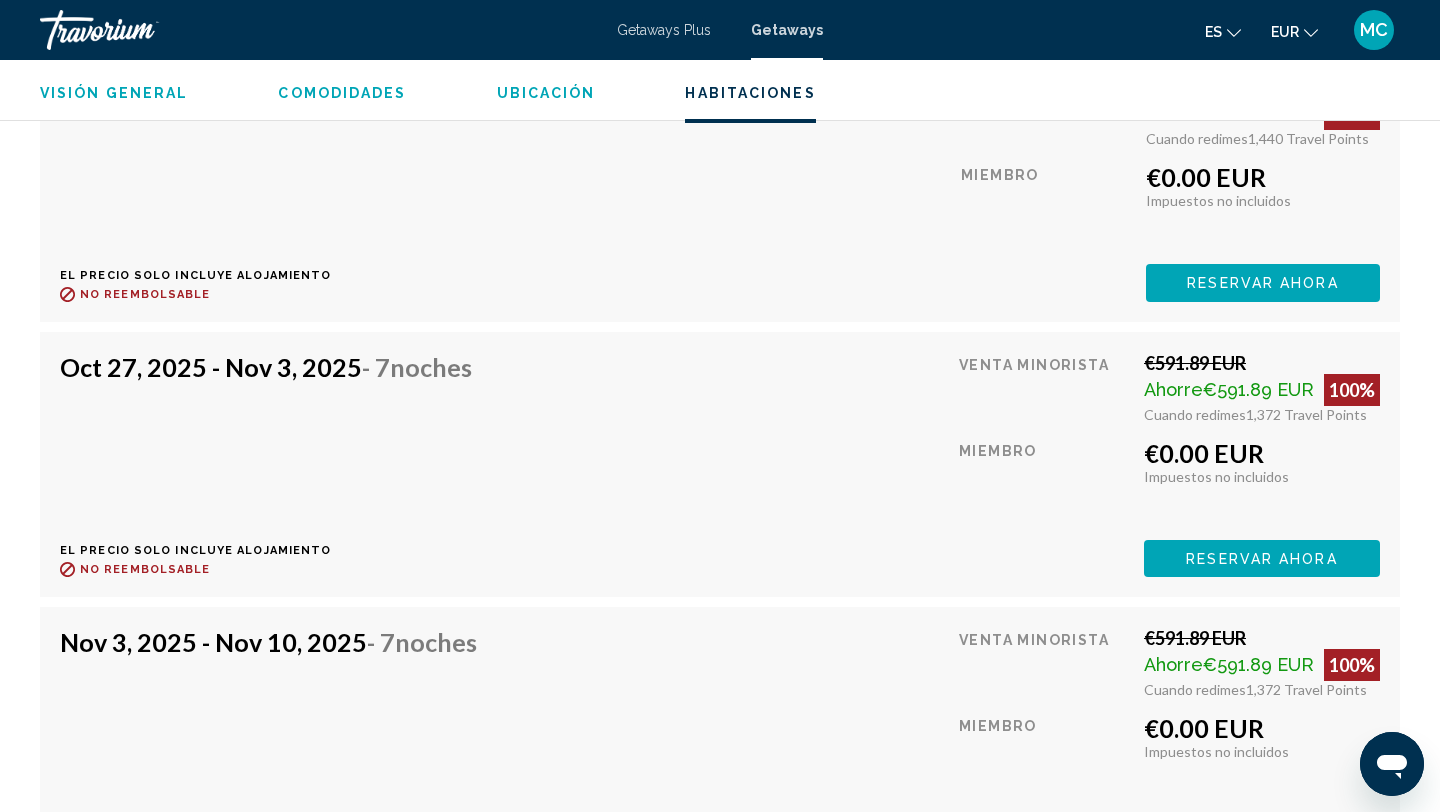 scroll, scrollTop: 4401, scrollLeft: 0, axis: vertical 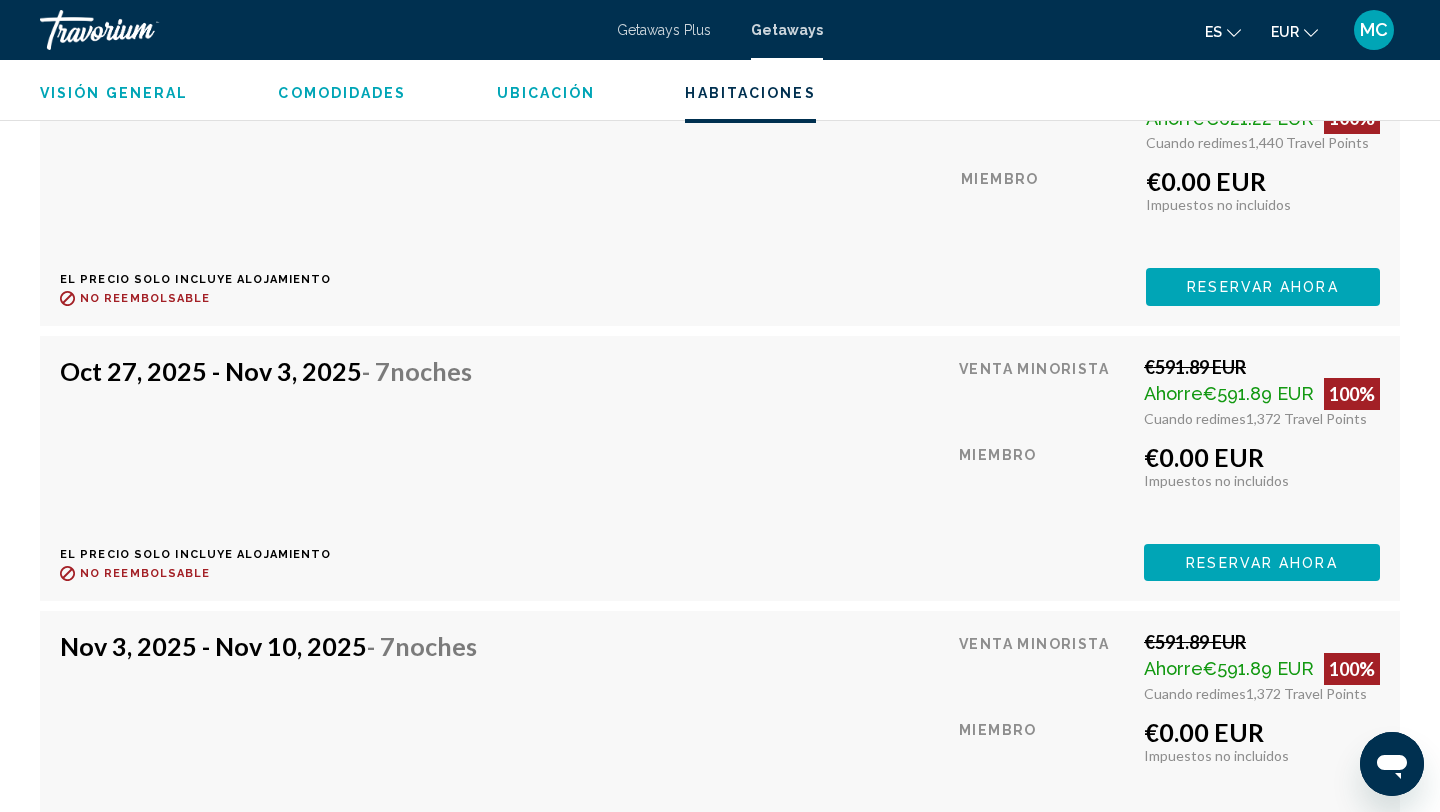 click on "Reservar ahora" at bounding box center (1268, -1365) 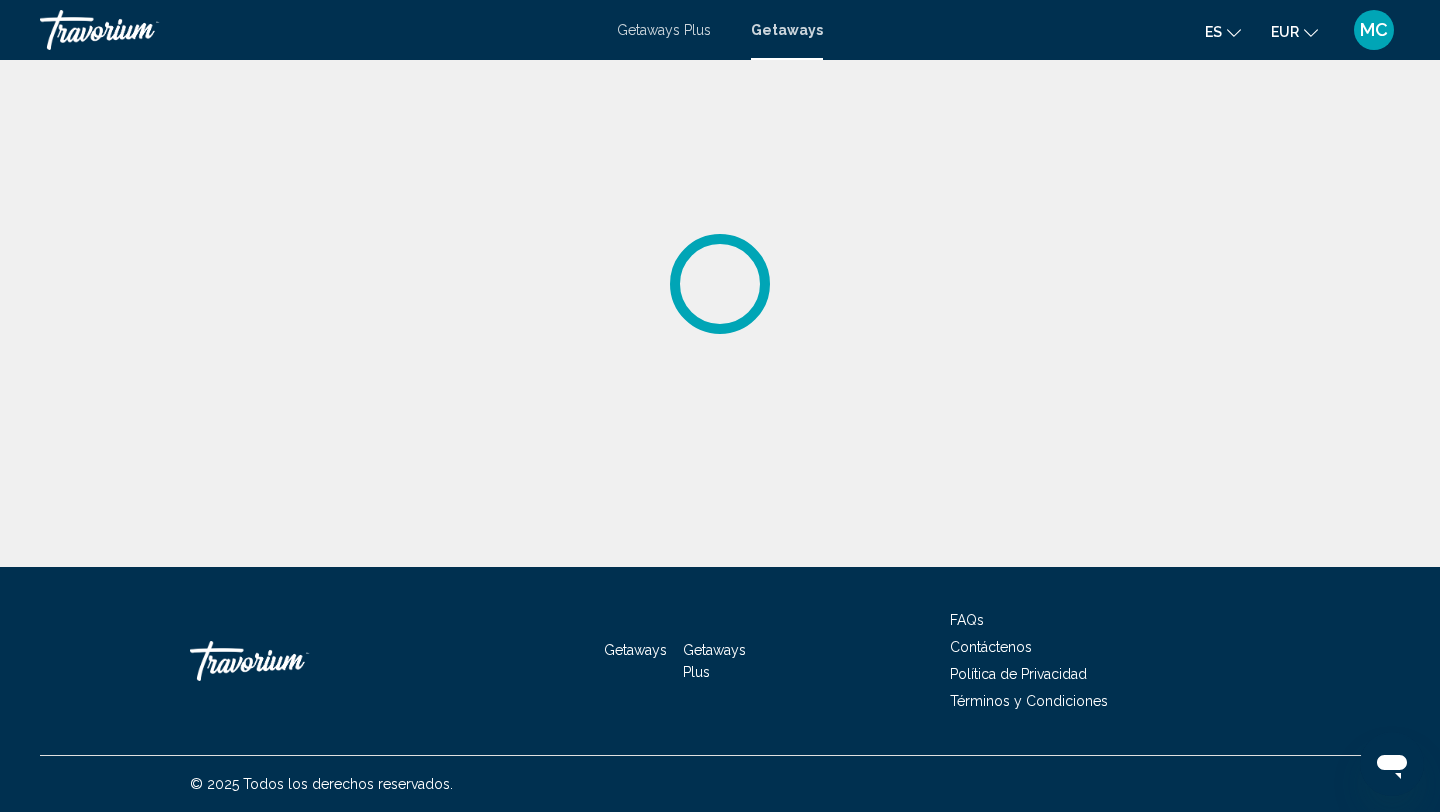 scroll, scrollTop: 0, scrollLeft: 0, axis: both 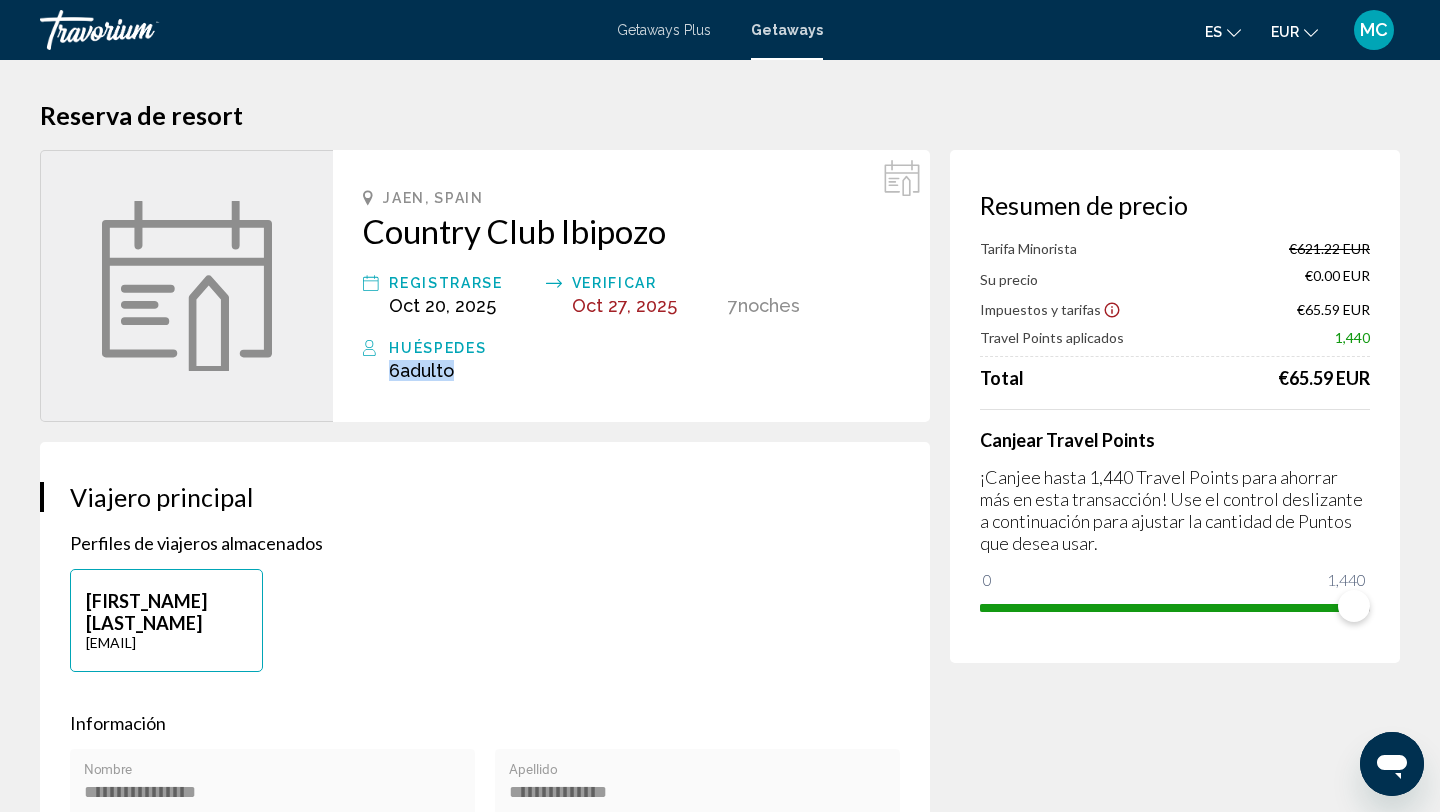 drag, startPoint x: 386, startPoint y: 370, endPoint x: 514, endPoint y: 373, distance: 128.03516 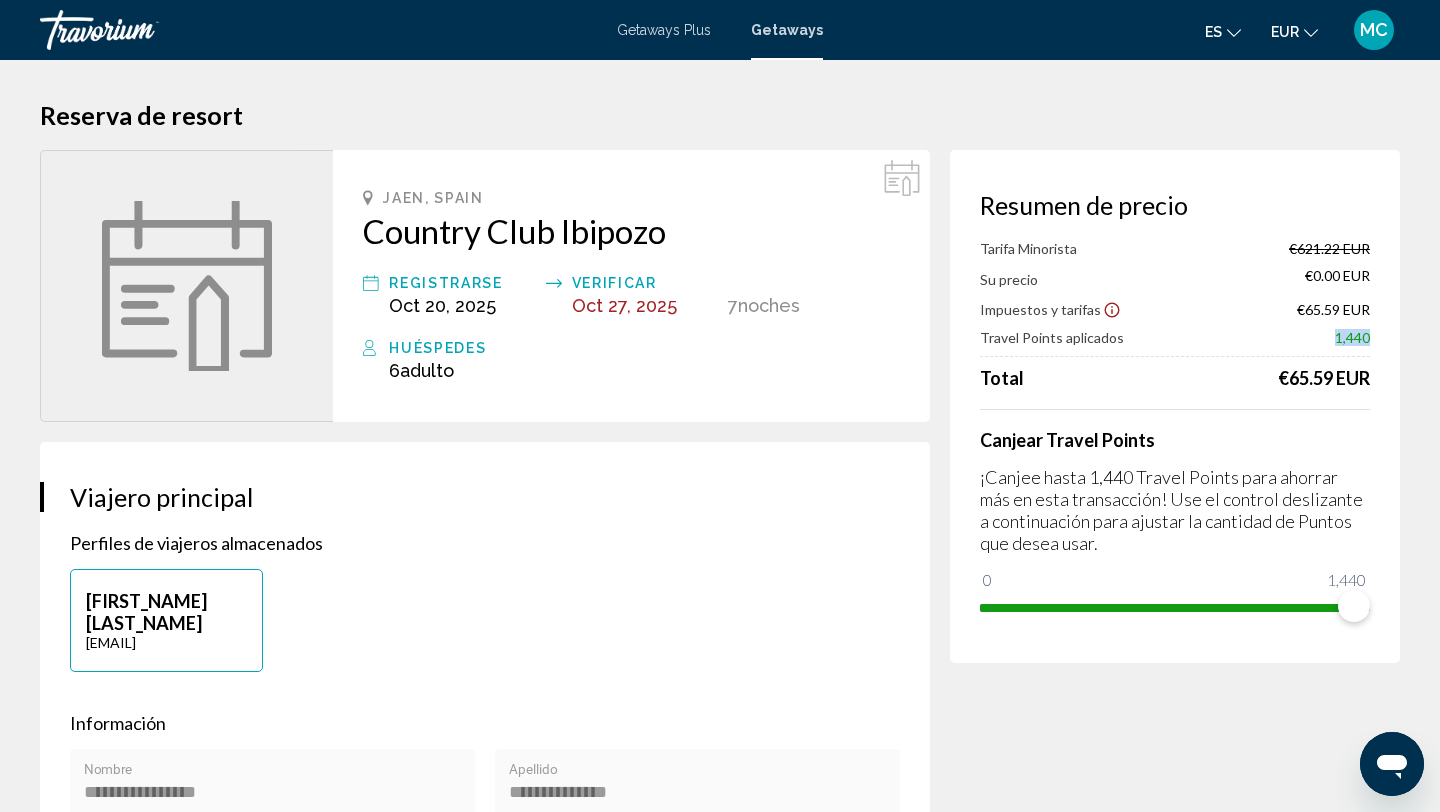 drag, startPoint x: 1335, startPoint y: 339, endPoint x: 1370, endPoint y: 342, distance: 35.128338 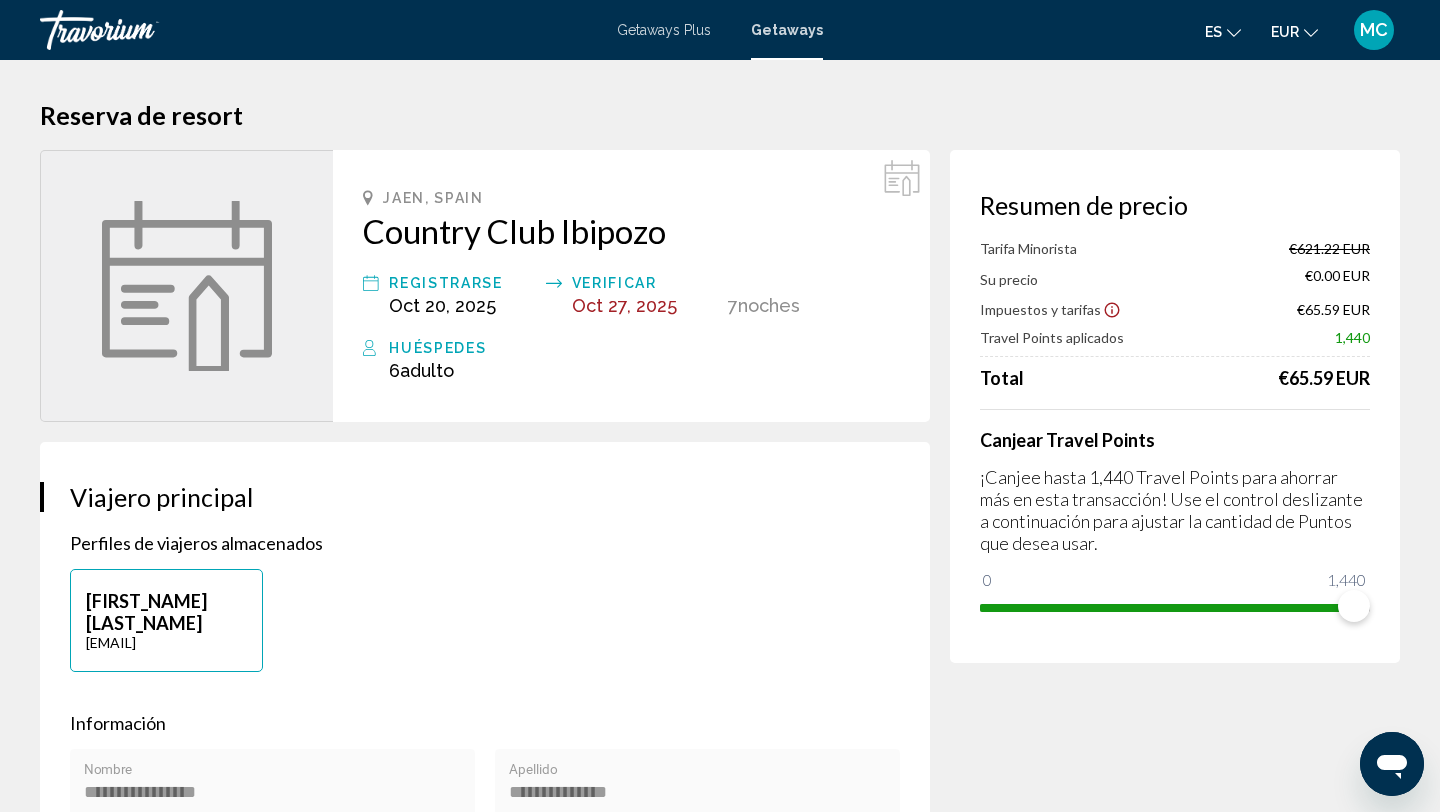 click on "Resumen de precio Tarifa Minorista  €621.22 EUR  Su precio €0.00 EUR Impuestos y tarifas
€65.59 EUR  Travel Points aplicados 1,440 Total  €65.59 EUR  Canjear  Travel Points ¡Canjee hasta 1,440  Travel Points para ahorrar más en esta transacción! Use el control deslizante a continuación para ajustar la cantidad de Puntos que desea usar. 0 1,440 1,440" at bounding box center [1175, 406] 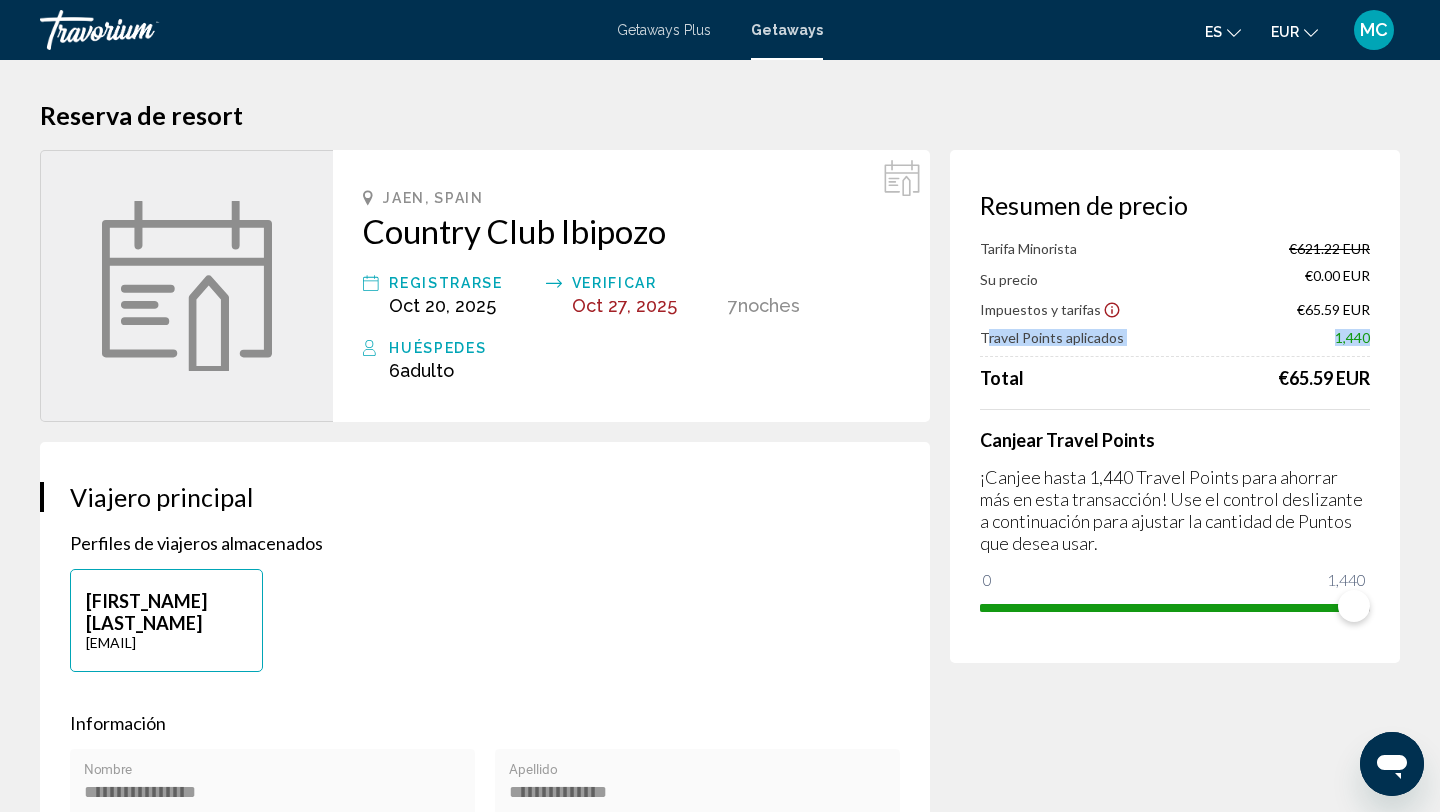 drag, startPoint x: 978, startPoint y: 327, endPoint x: 1380, endPoint y: 338, distance: 402.15048 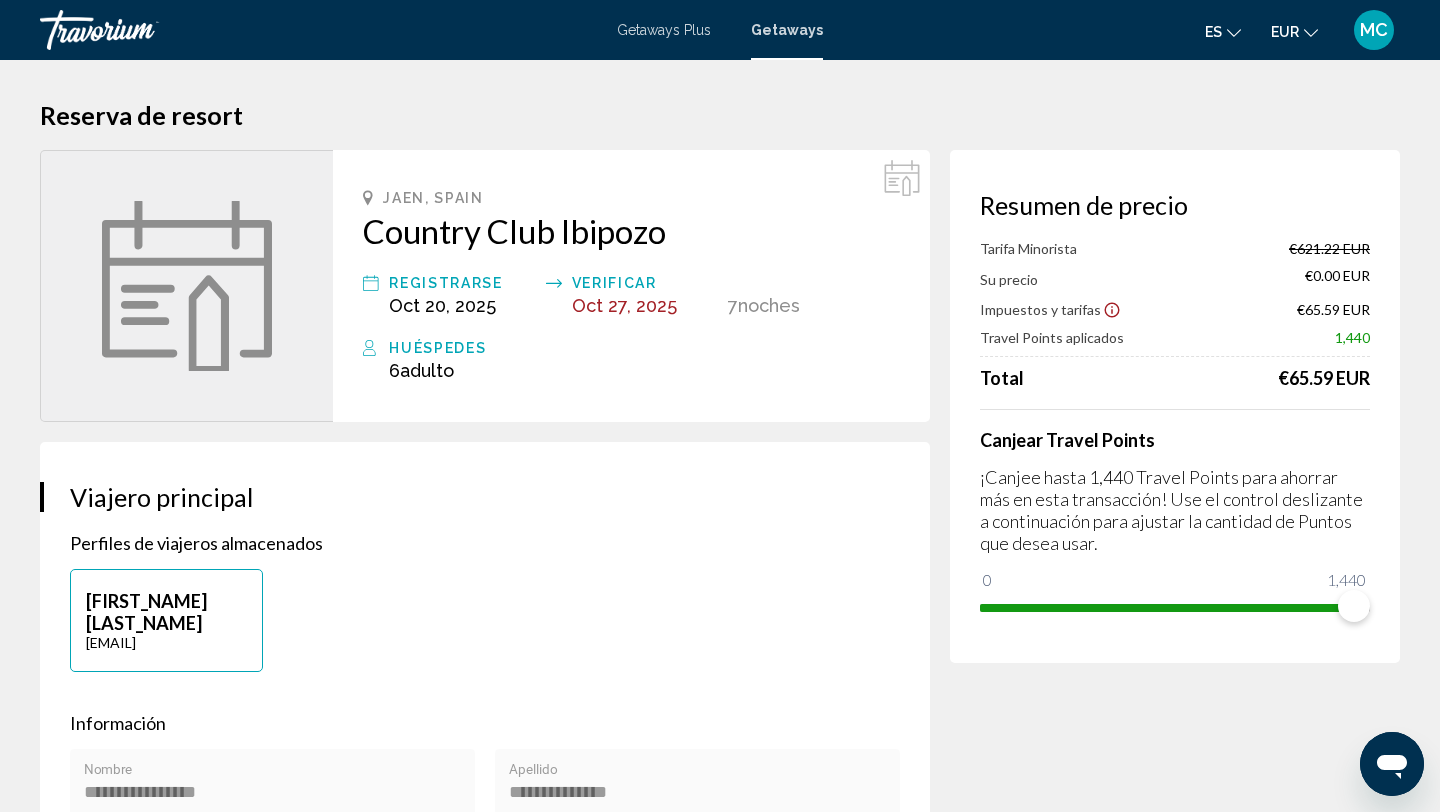 click on "Resumen de precio" at bounding box center [1175, 205] 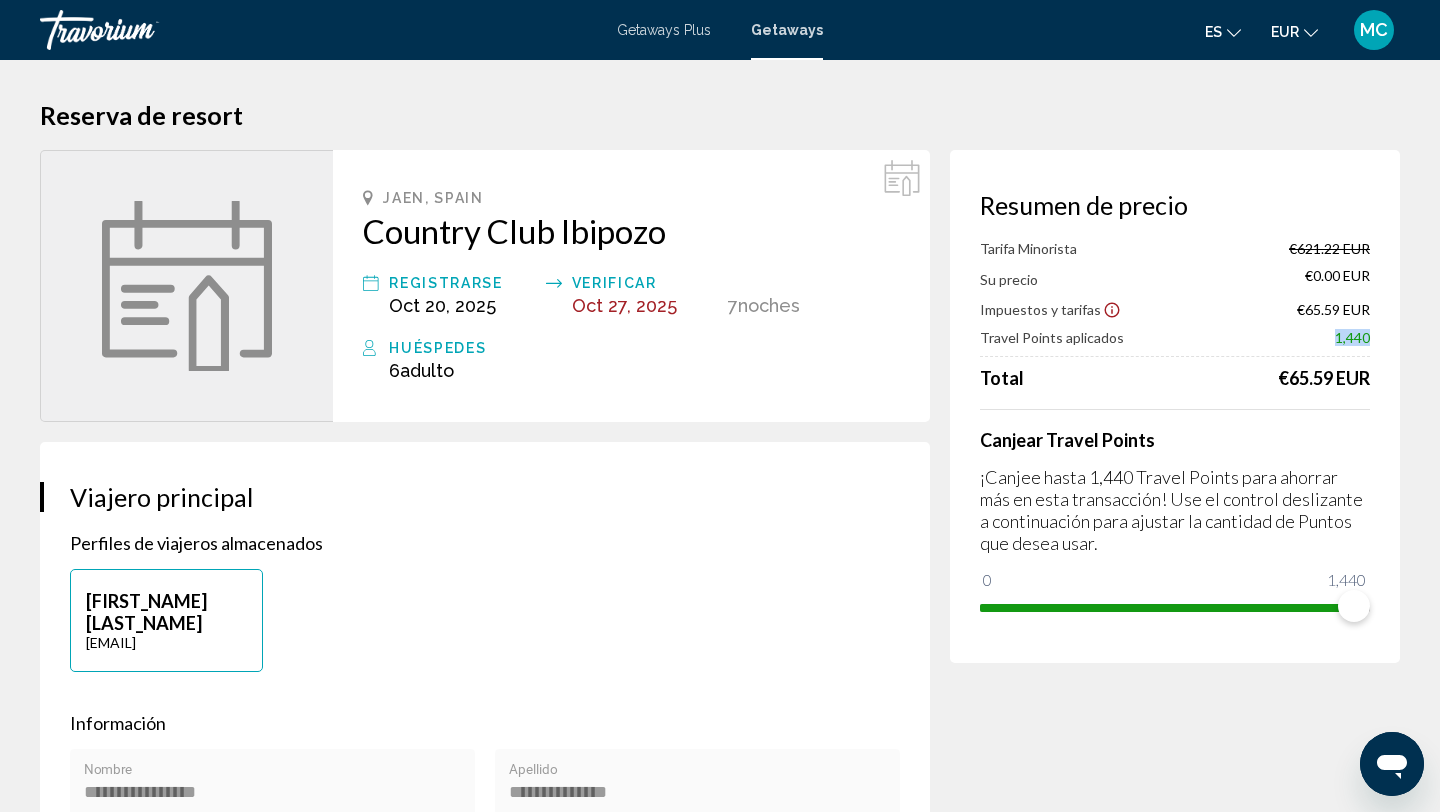 drag, startPoint x: 1334, startPoint y: 340, endPoint x: 1382, endPoint y: 337, distance: 48.09366 